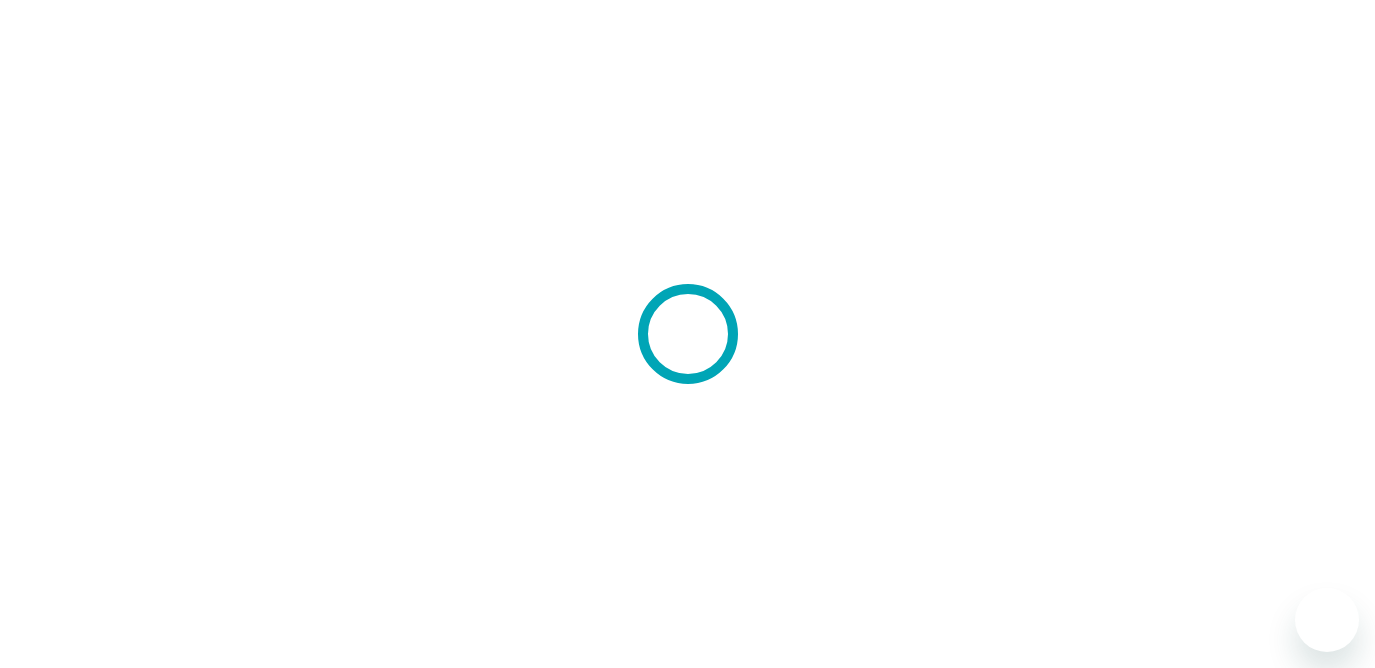 scroll, scrollTop: 0, scrollLeft: 0, axis: both 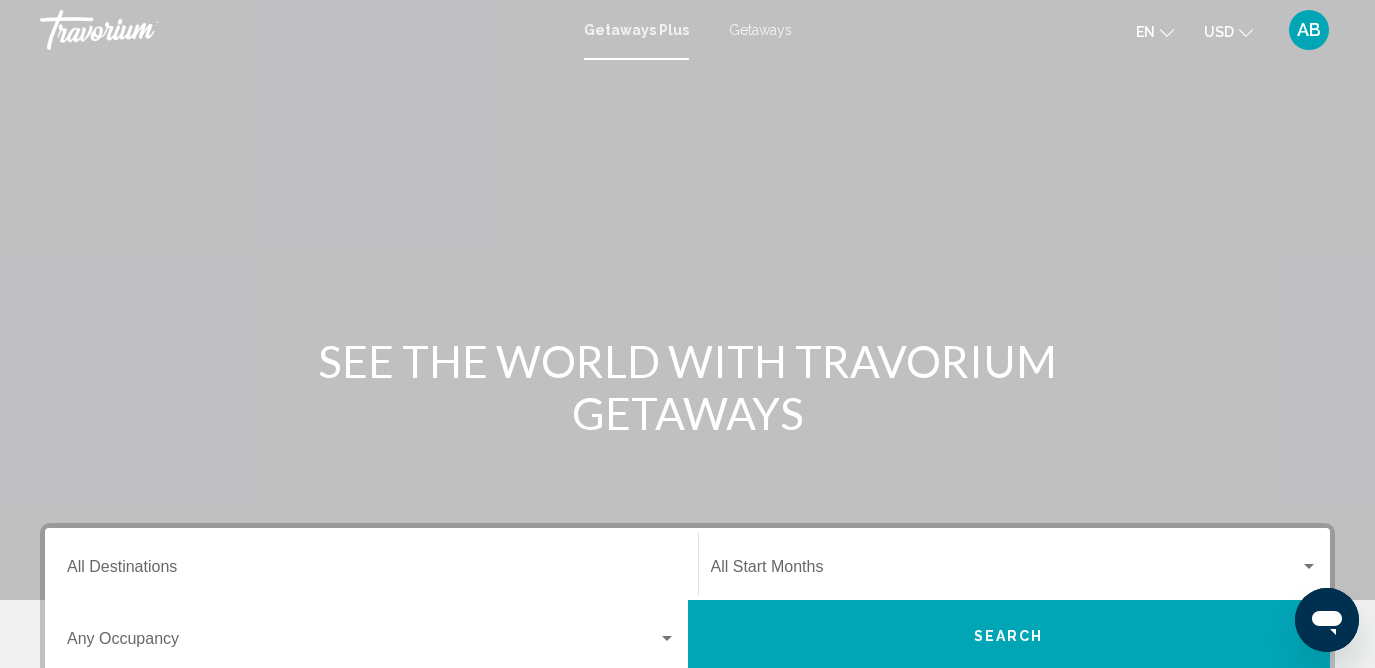 click on "Destination All Destinations" at bounding box center [371, 571] 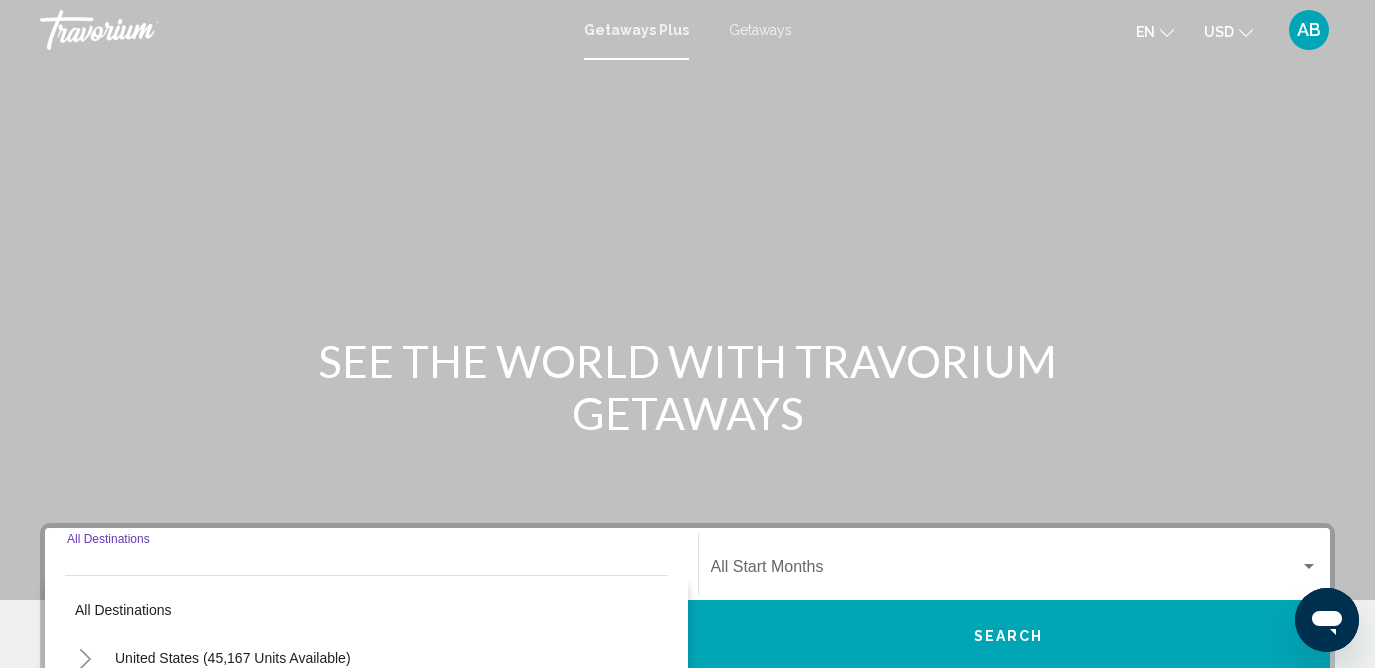 scroll, scrollTop: 454, scrollLeft: 0, axis: vertical 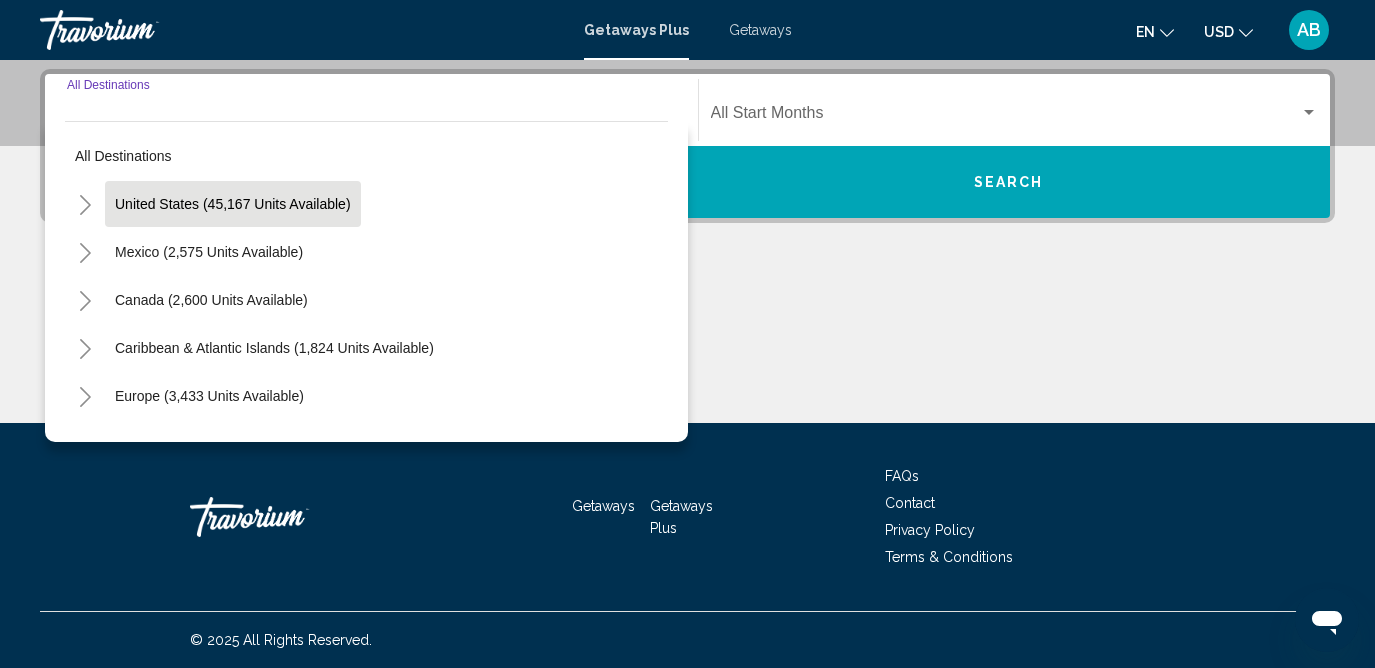 click on "United States (45,167 units available)" at bounding box center (209, 252) 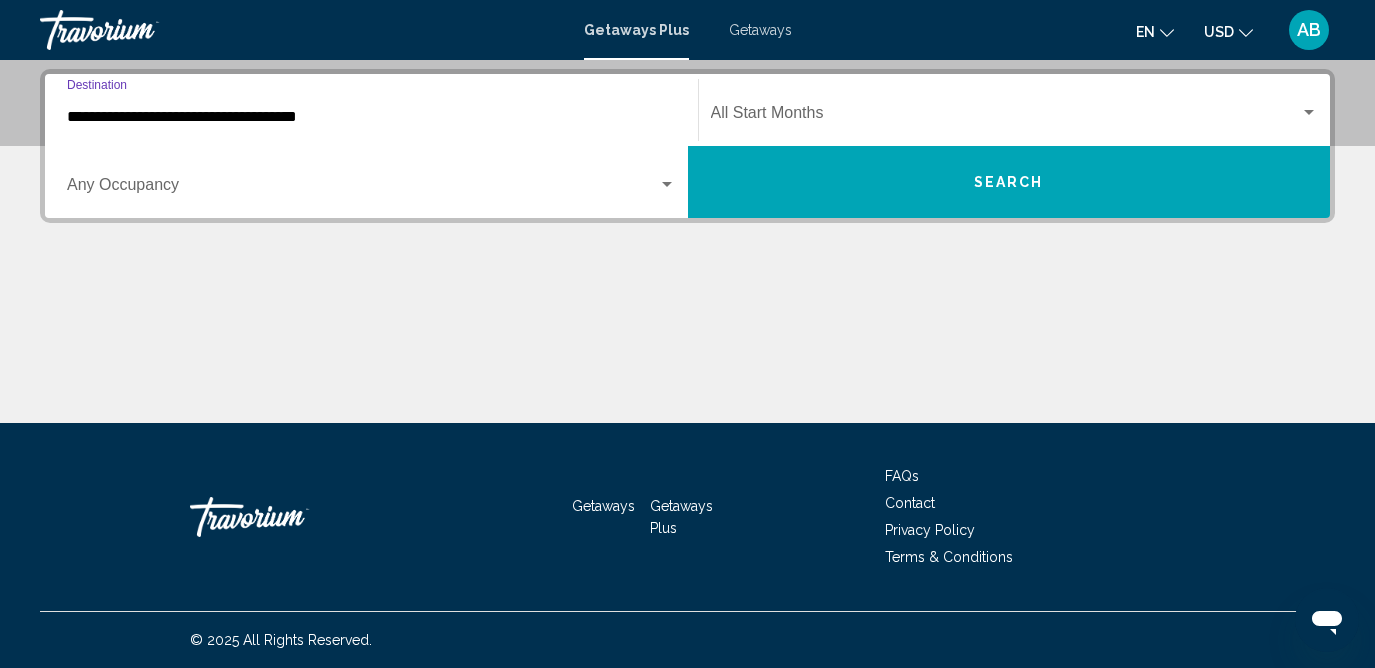 click at bounding box center [362, 189] 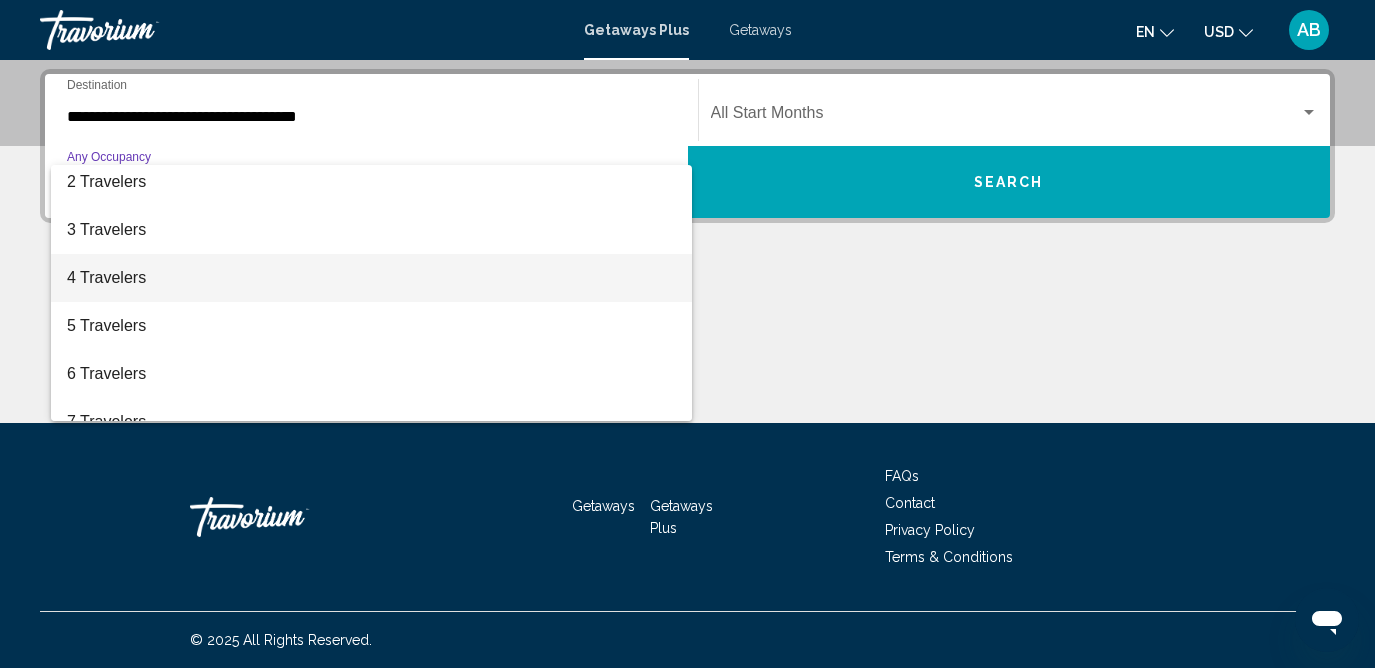 scroll, scrollTop: 64, scrollLeft: 0, axis: vertical 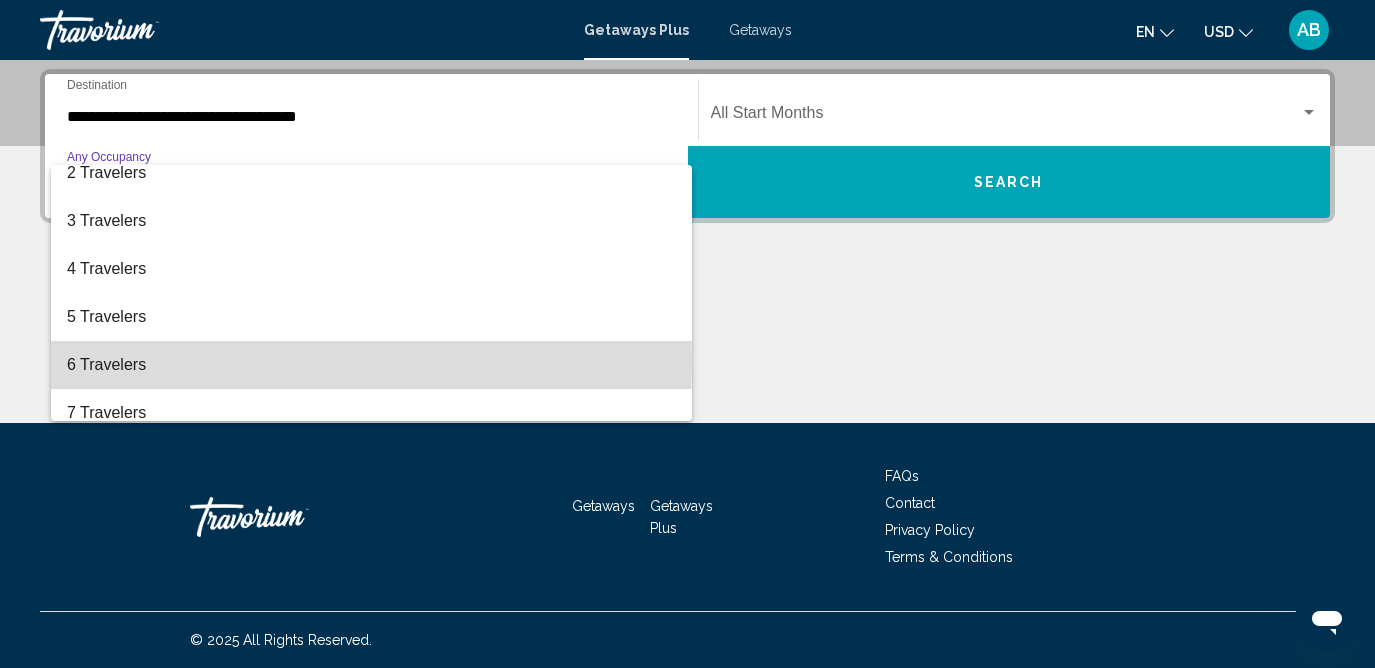 click on "6 Travelers" at bounding box center [371, 365] 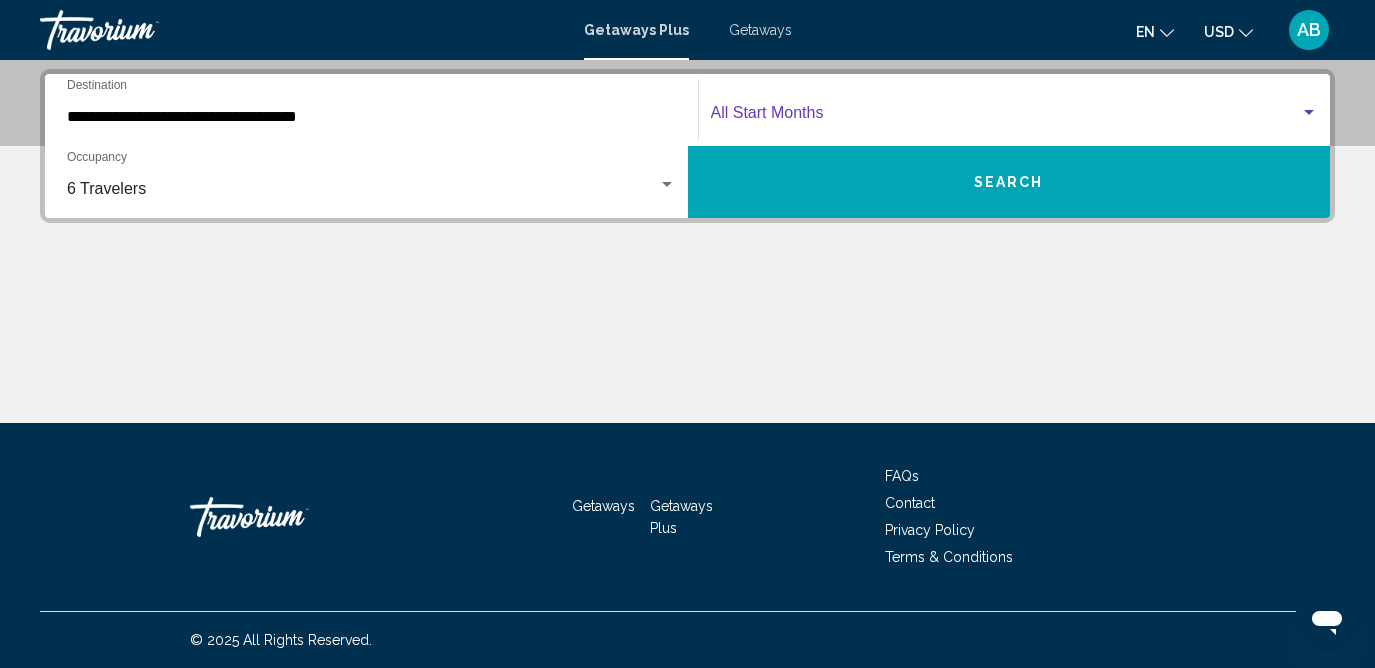 click at bounding box center [1006, 117] 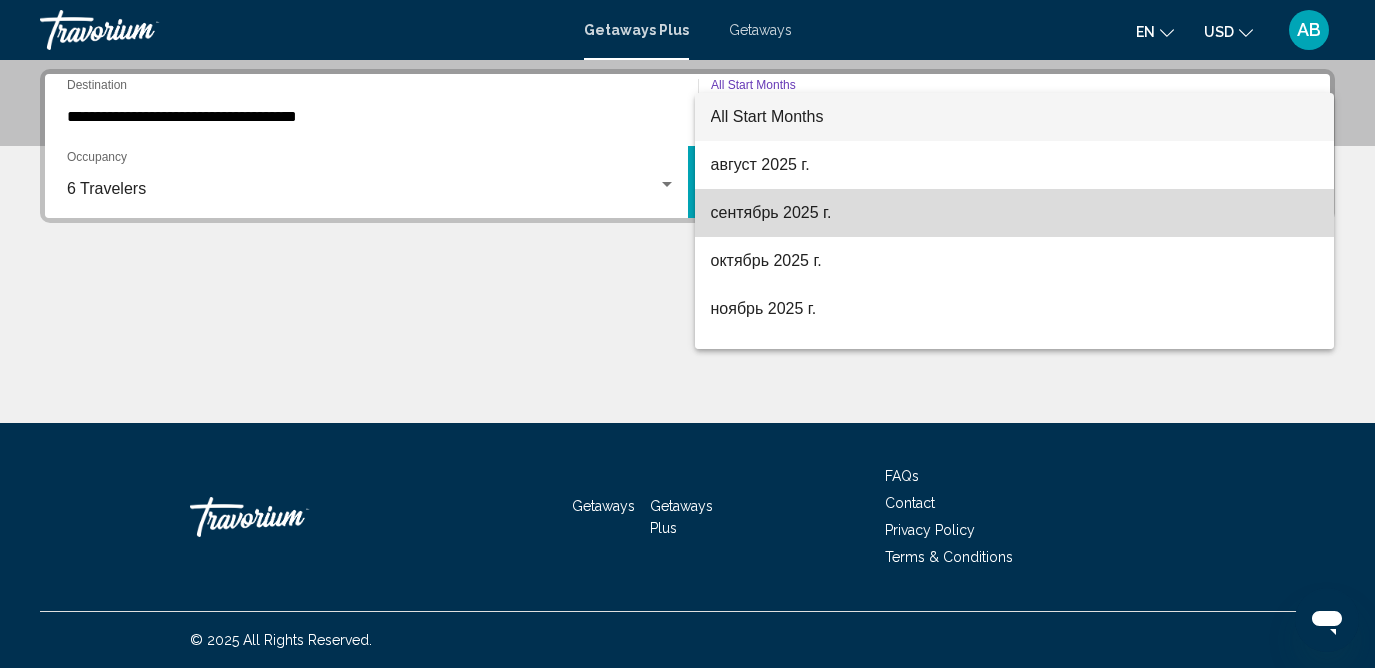 click on "сентябрь 2025 г." at bounding box center [1015, 213] 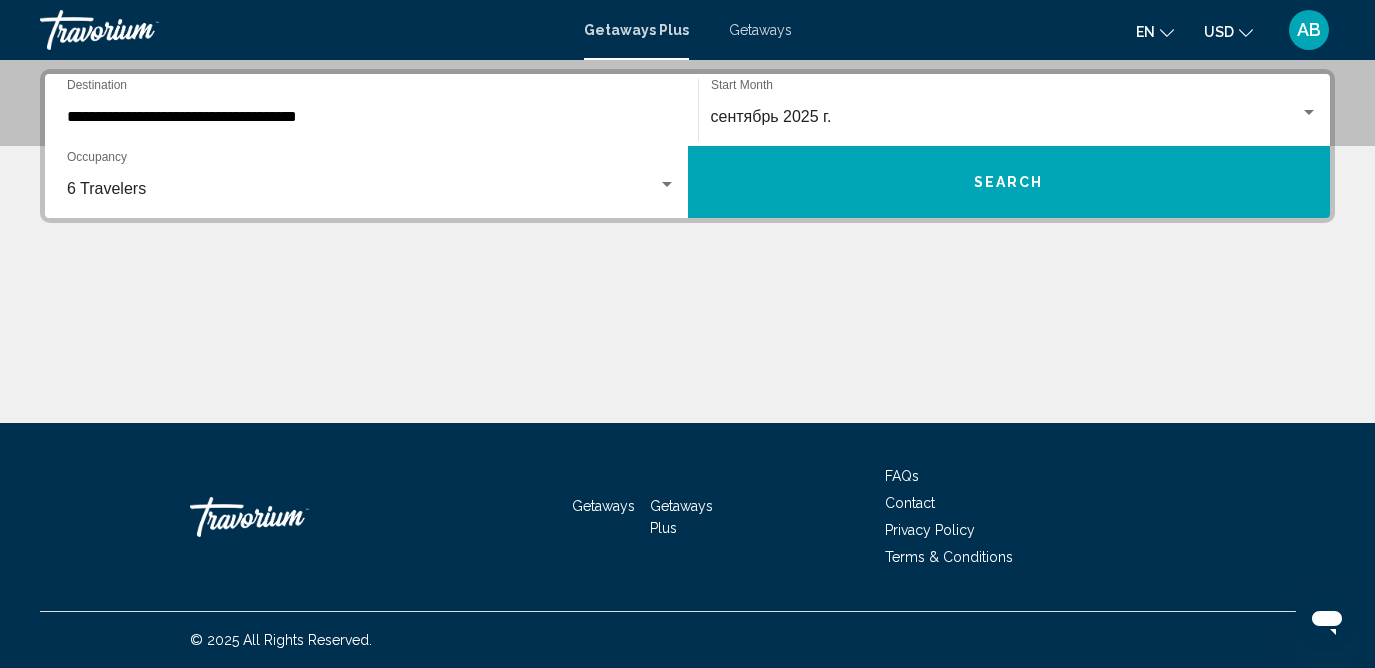 click on "Getaways" at bounding box center (760, 30) 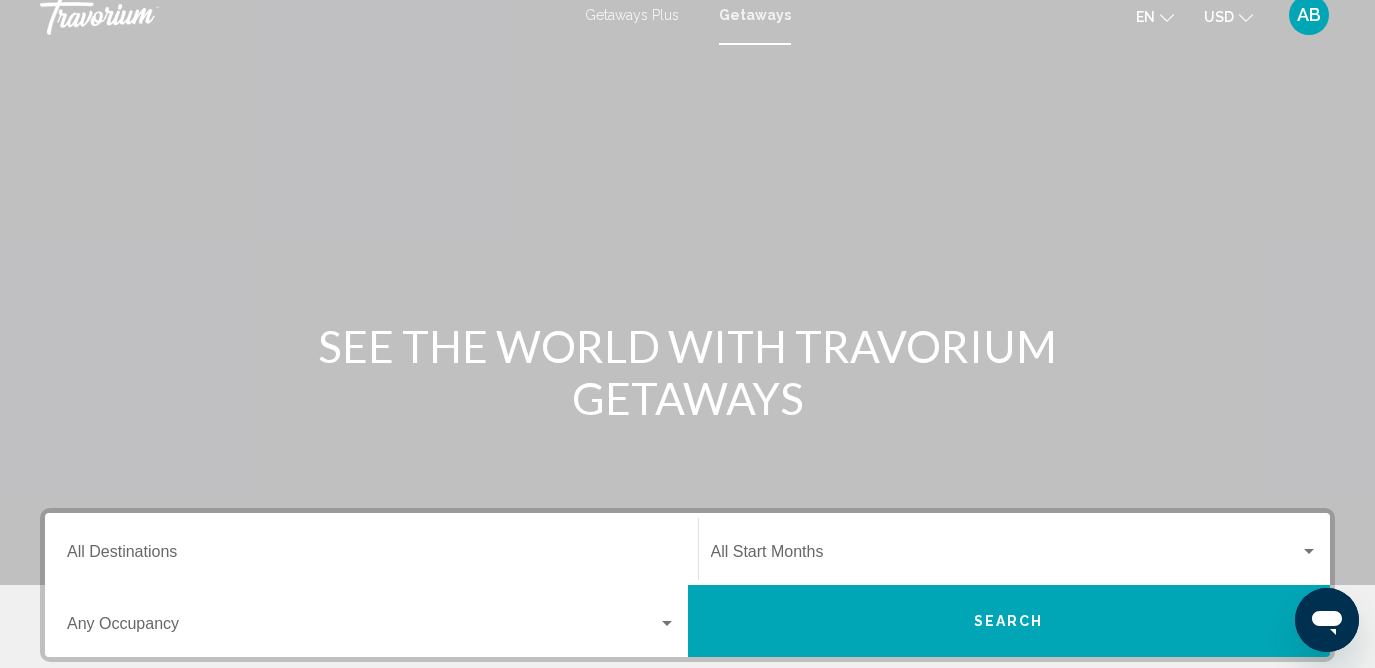 scroll, scrollTop: 21, scrollLeft: 0, axis: vertical 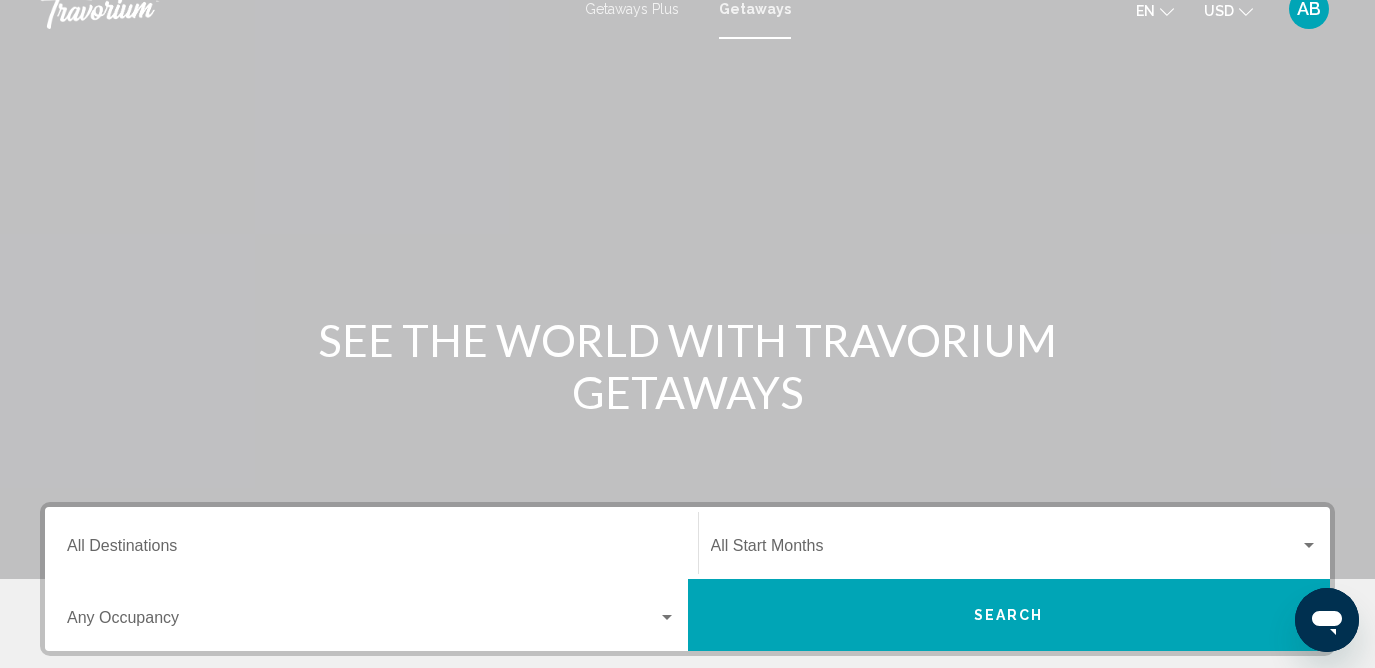 click on "Destination All Destinations" at bounding box center (371, 550) 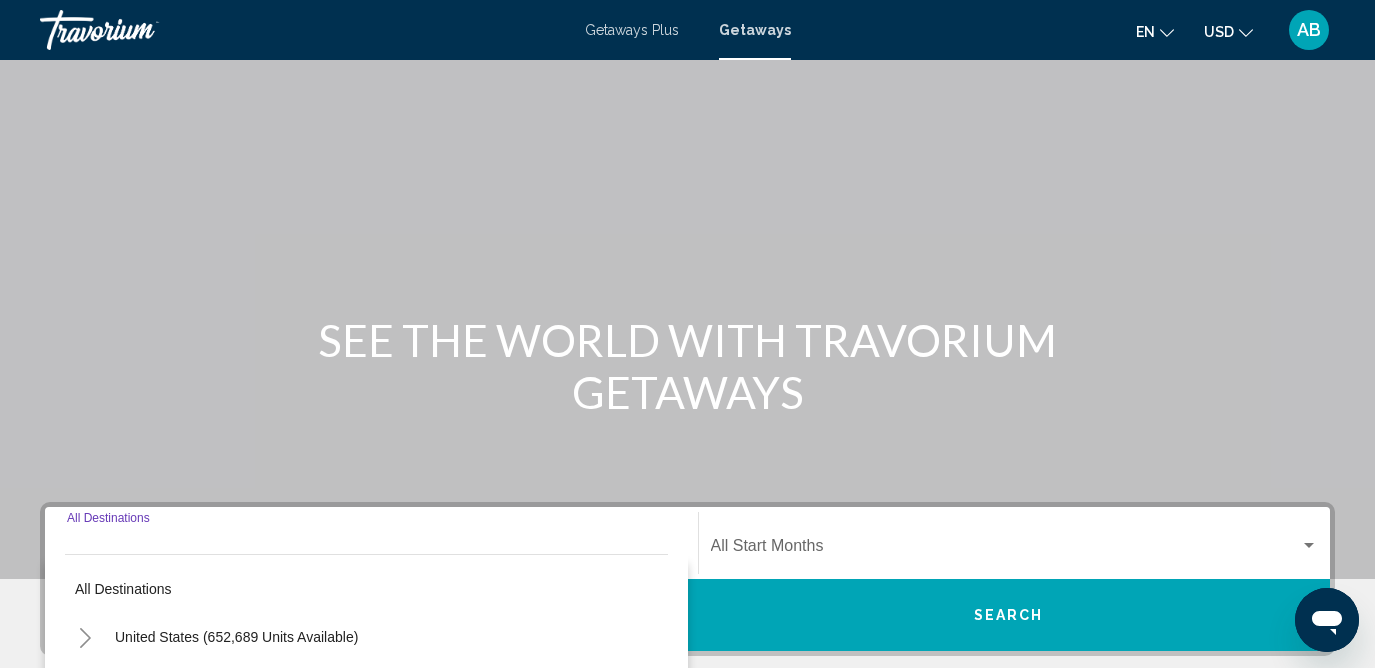 scroll, scrollTop: 454, scrollLeft: 0, axis: vertical 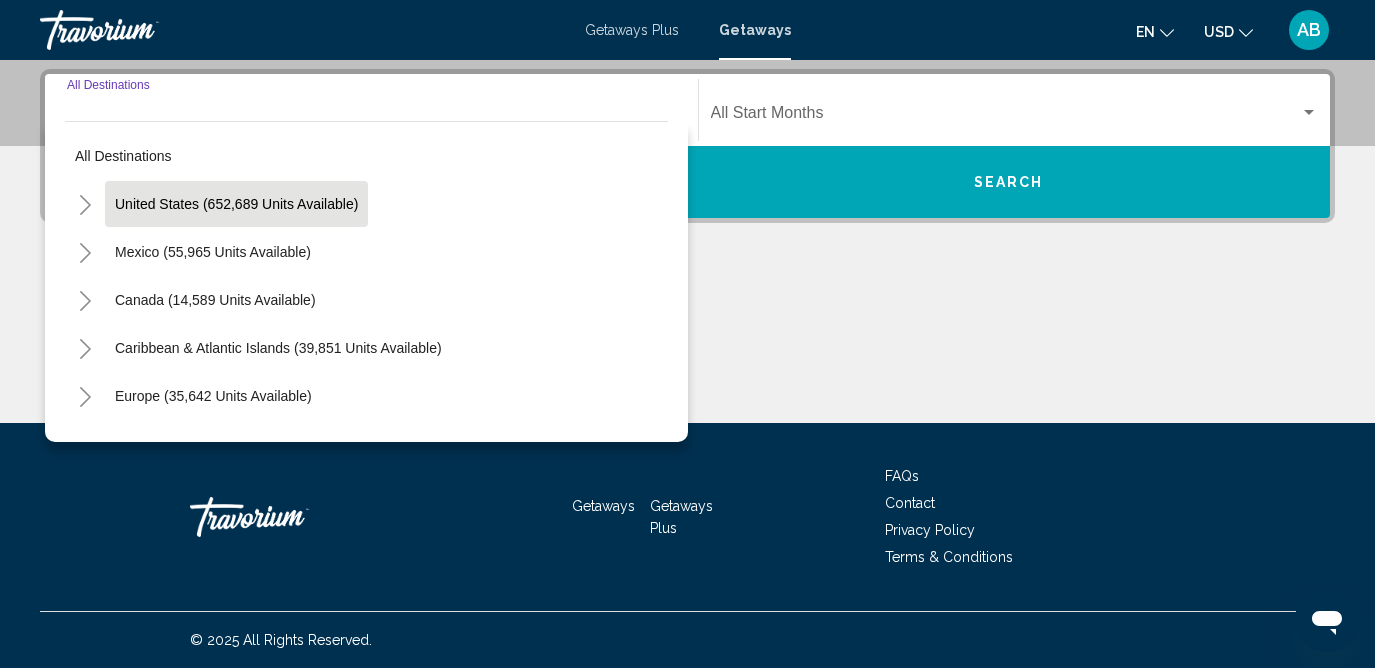 click on "United States (652,689 units available)" at bounding box center (213, 252) 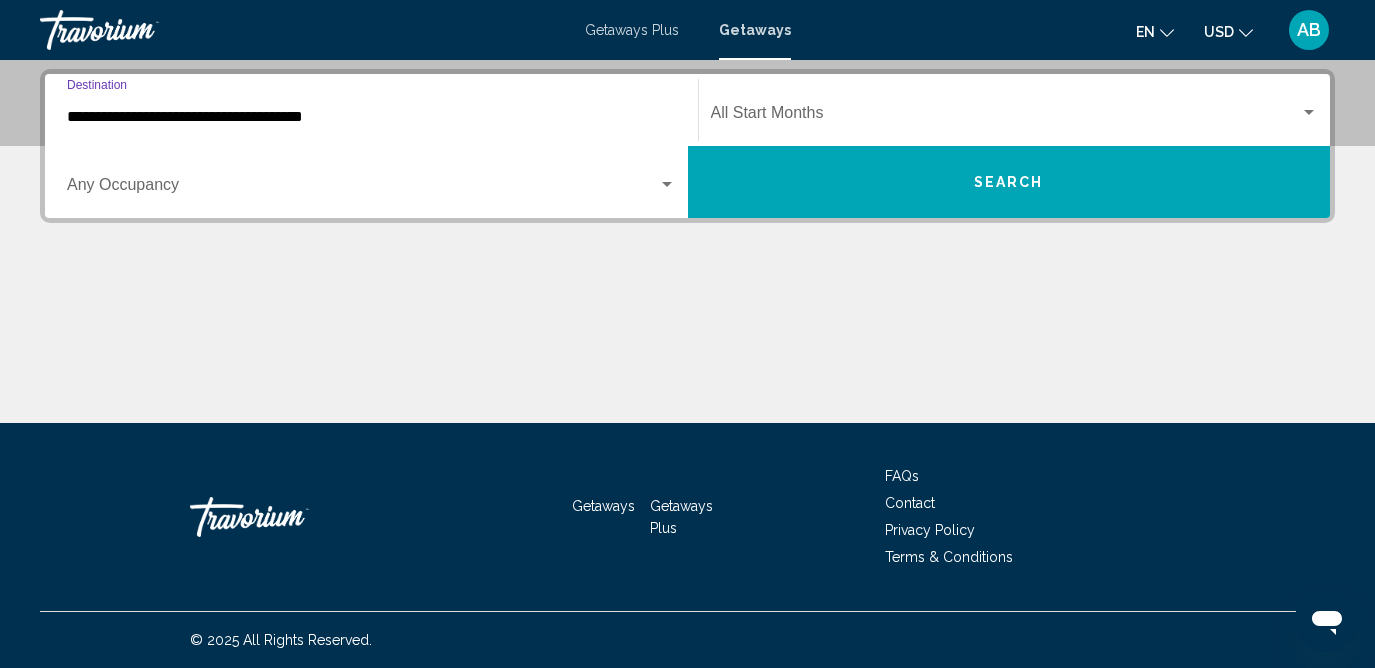 click at bounding box center [362, 189] 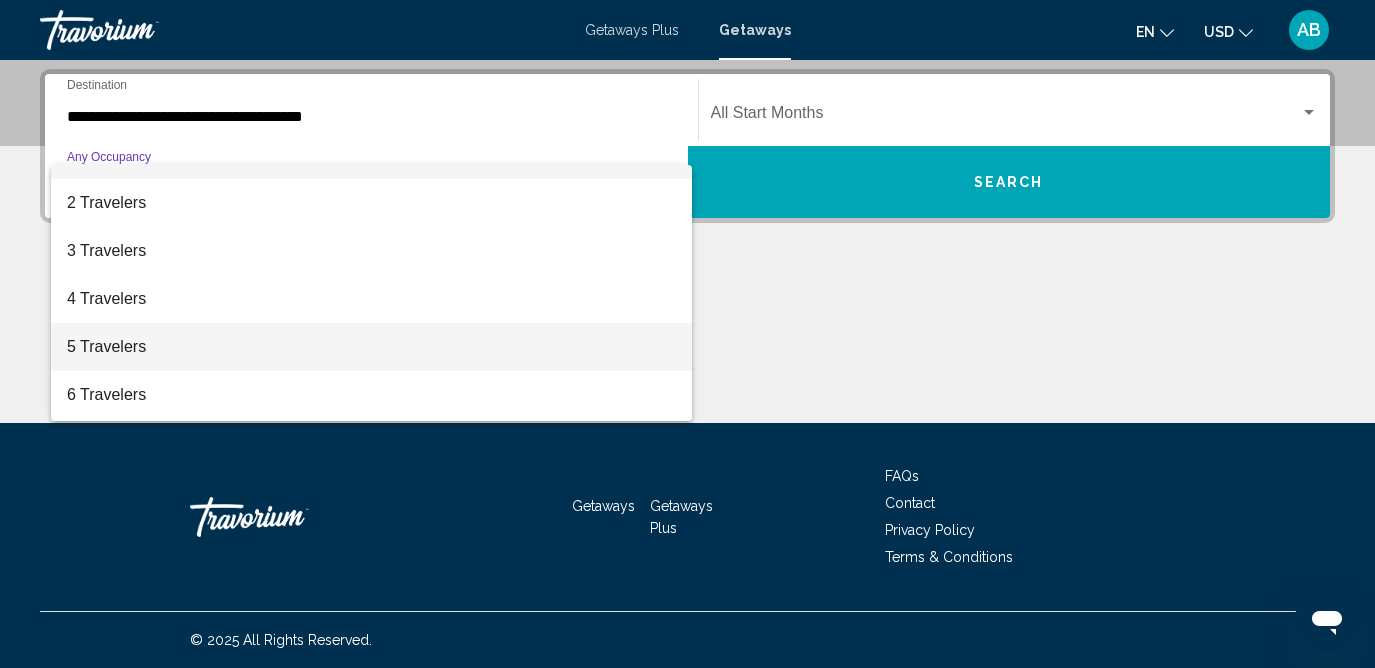 scroll, scrollTop: 35, scrollLeft: 0, axis: vertical 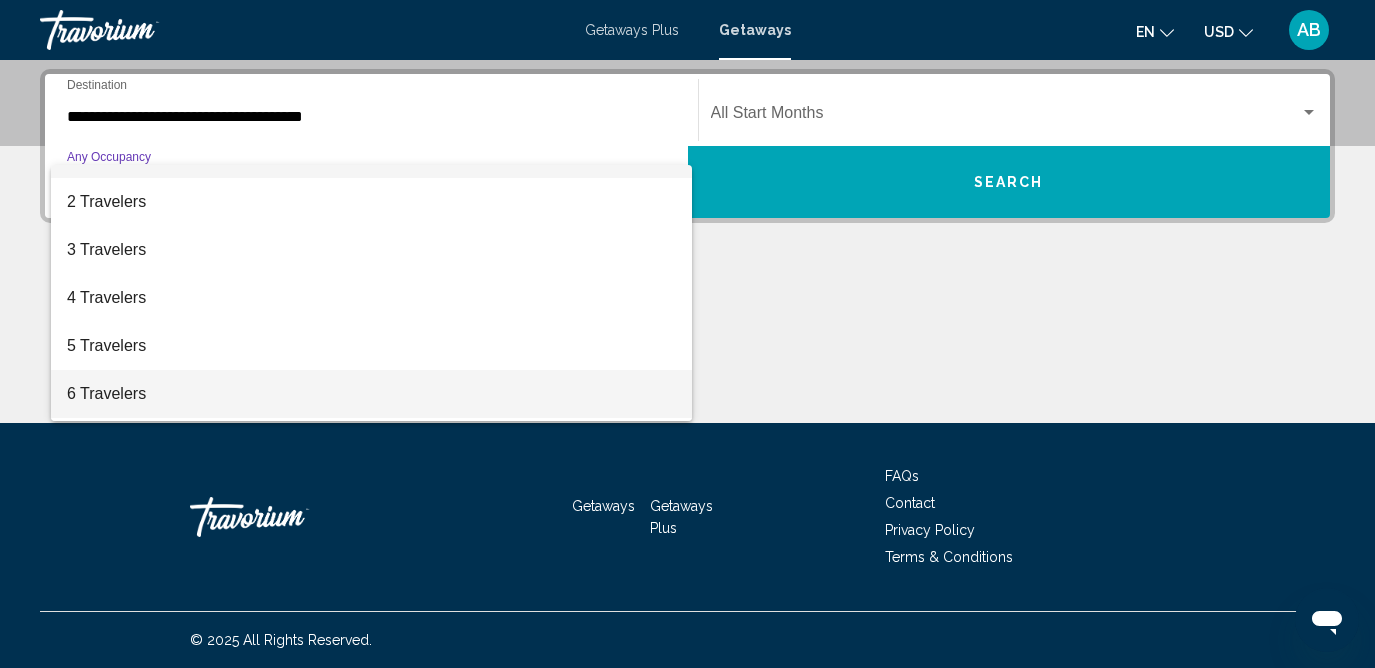 click on "6 Travelers" at bounding box center [371, 394] 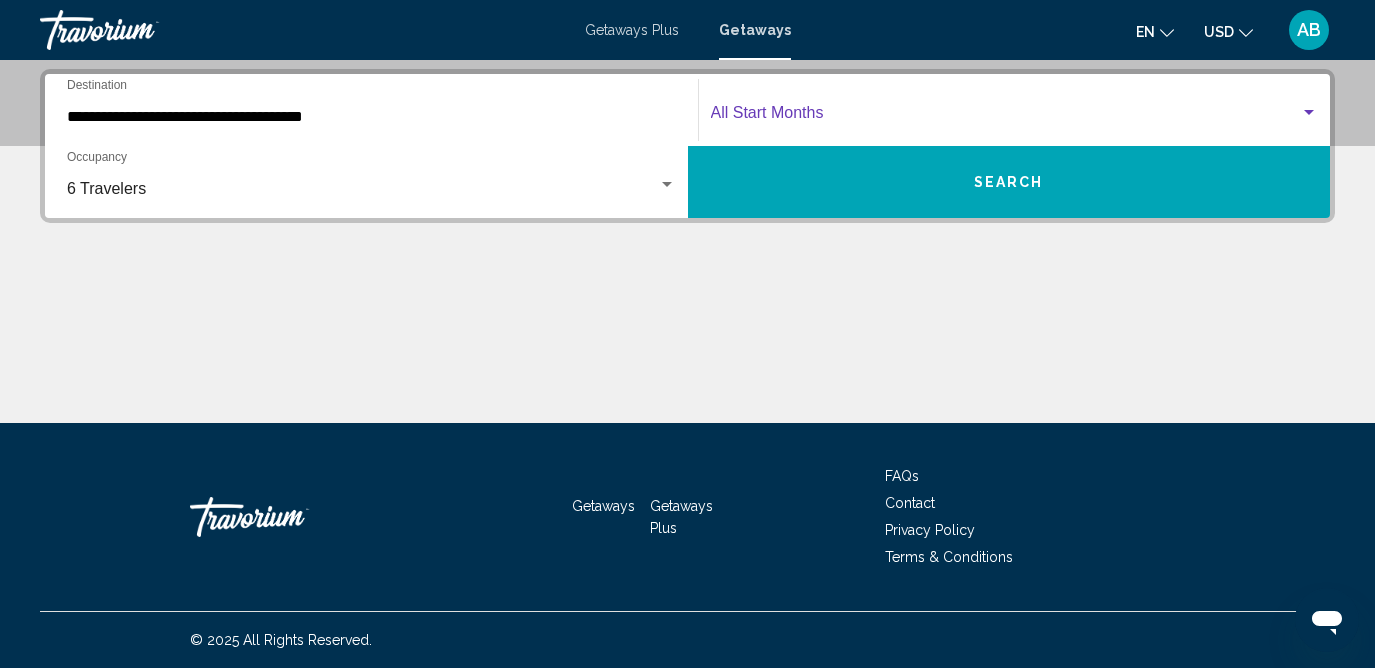click at bounding box center (1006, 117) 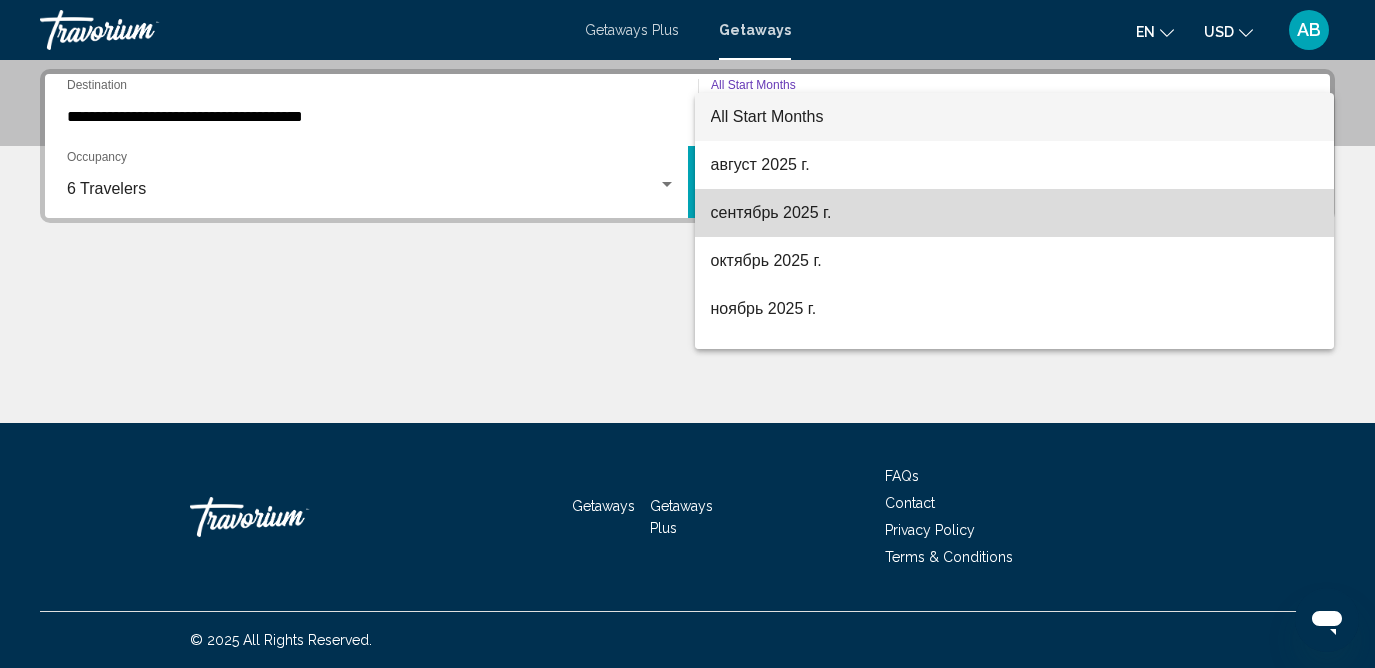click on "сентябрь 2025 г." at bounding box center (1015, 213) 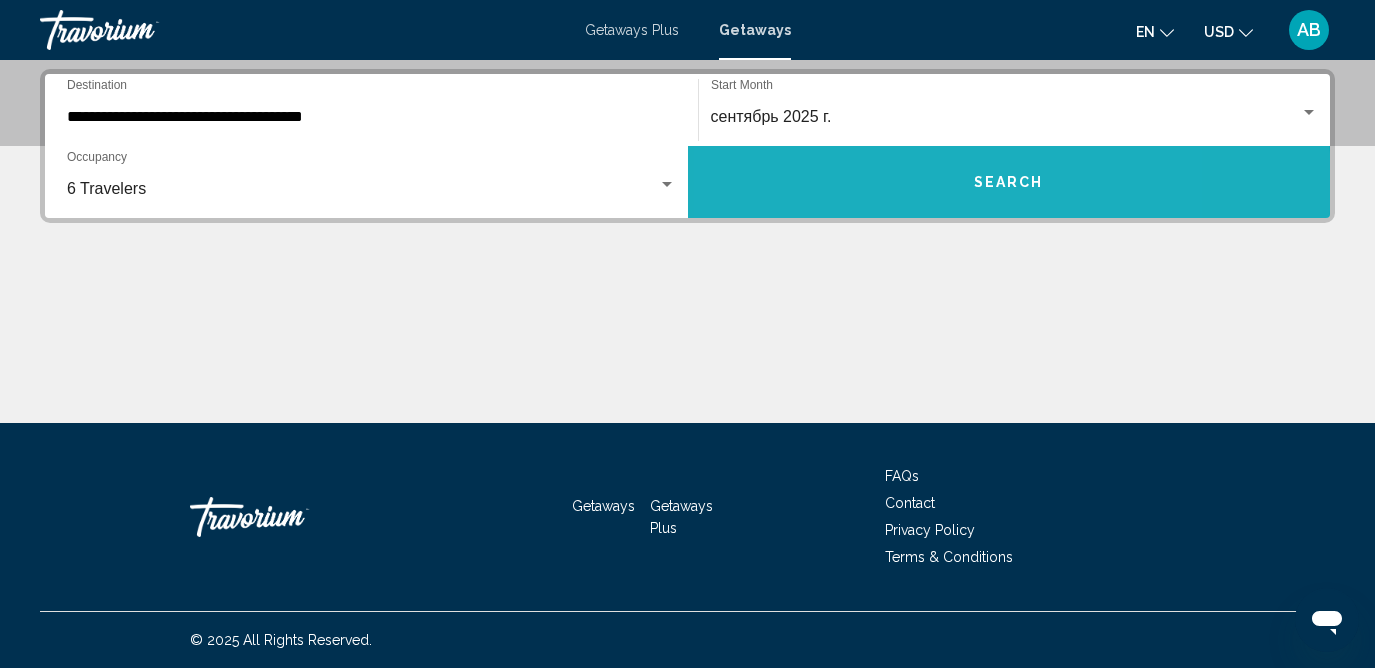 click on "Search" at bounding box center [1009, 182] 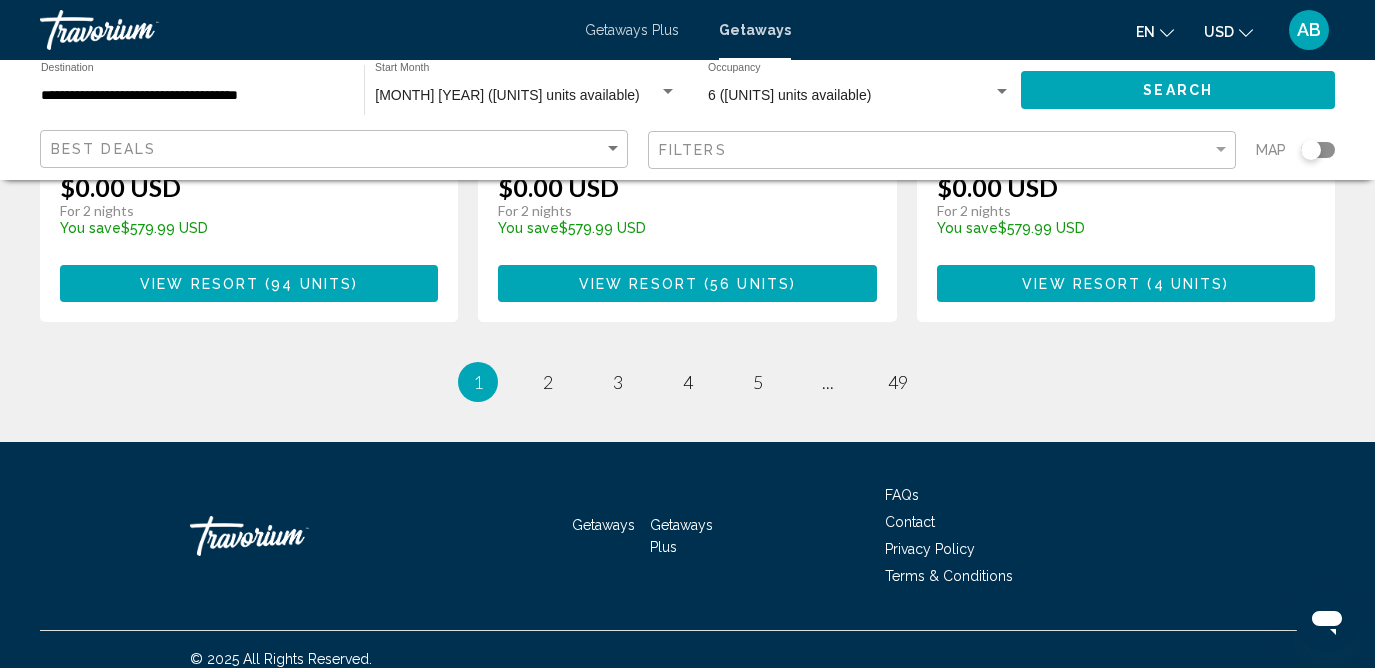 scroll, scrollTop: 2752, scrollLeft: 0, axis: vertical 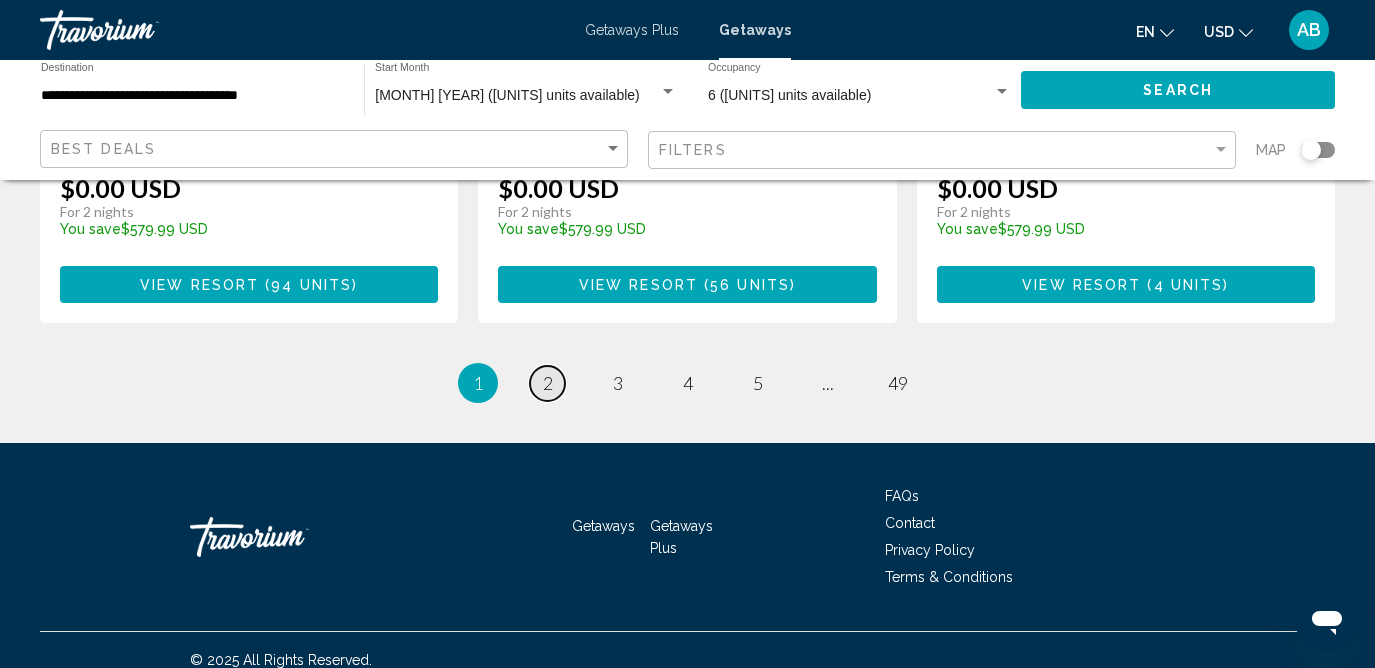 click on "2" at bounding box center (548, 383) 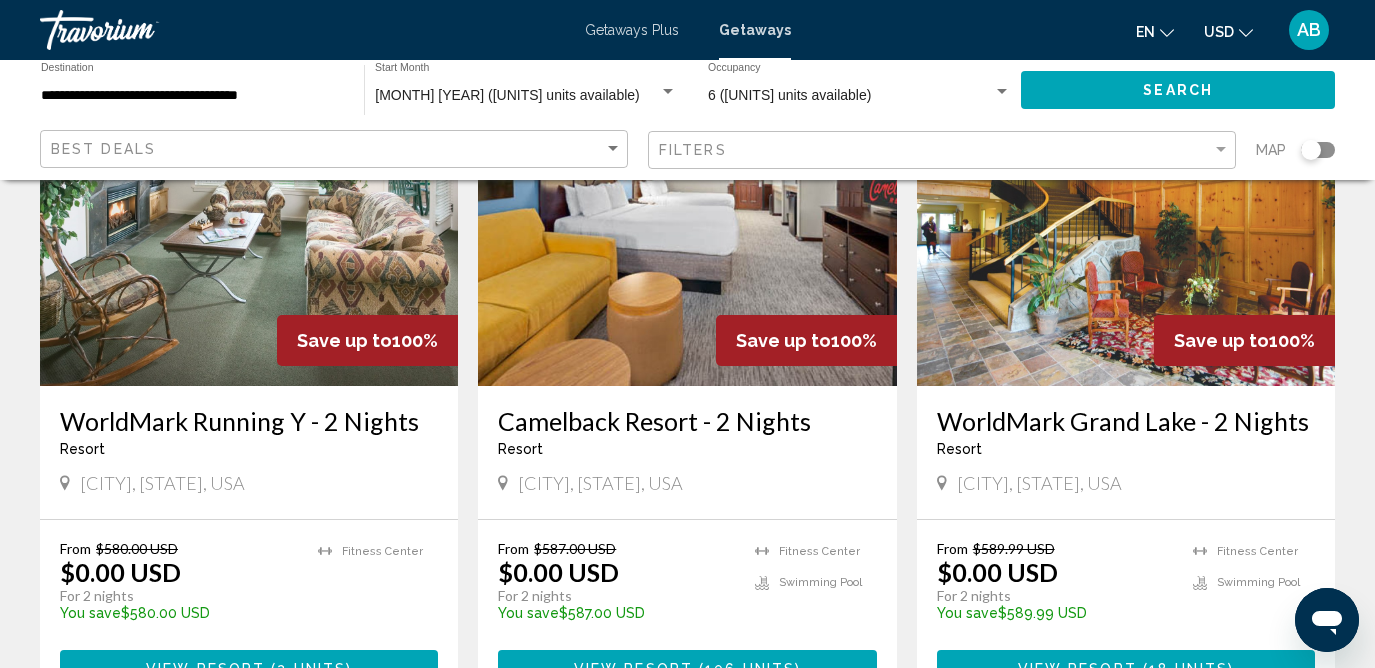 scroll, scrollTop: 915, scrollLeft: 0, axis: vertical 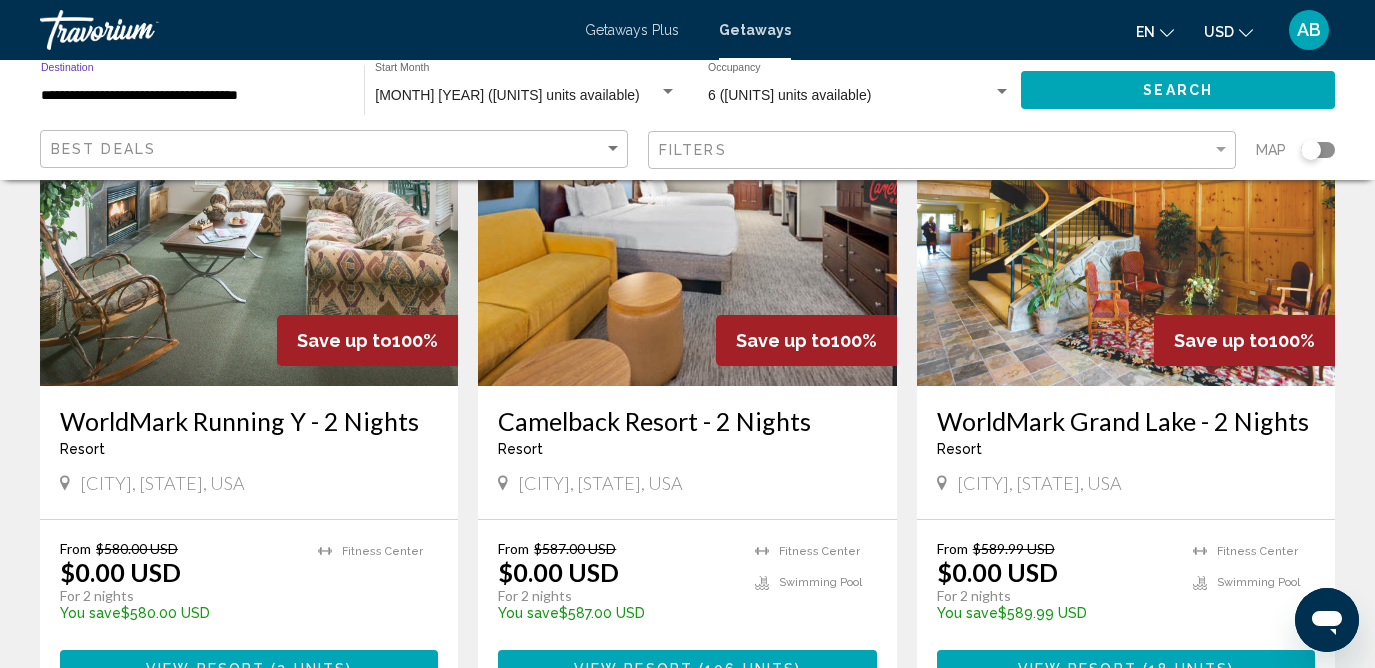 click on "**********" at bounding box center [192, 96] 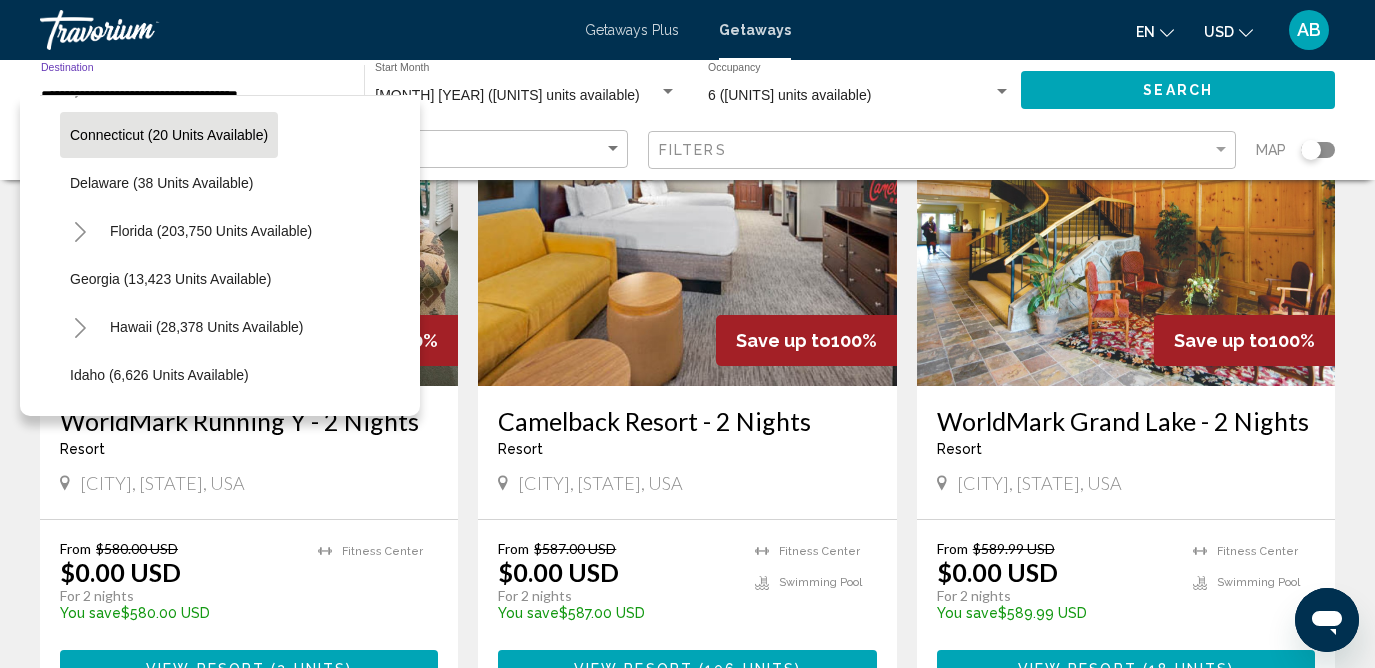 scroll, scrollTop: 286, scrollLeft: 0, axis: vertical 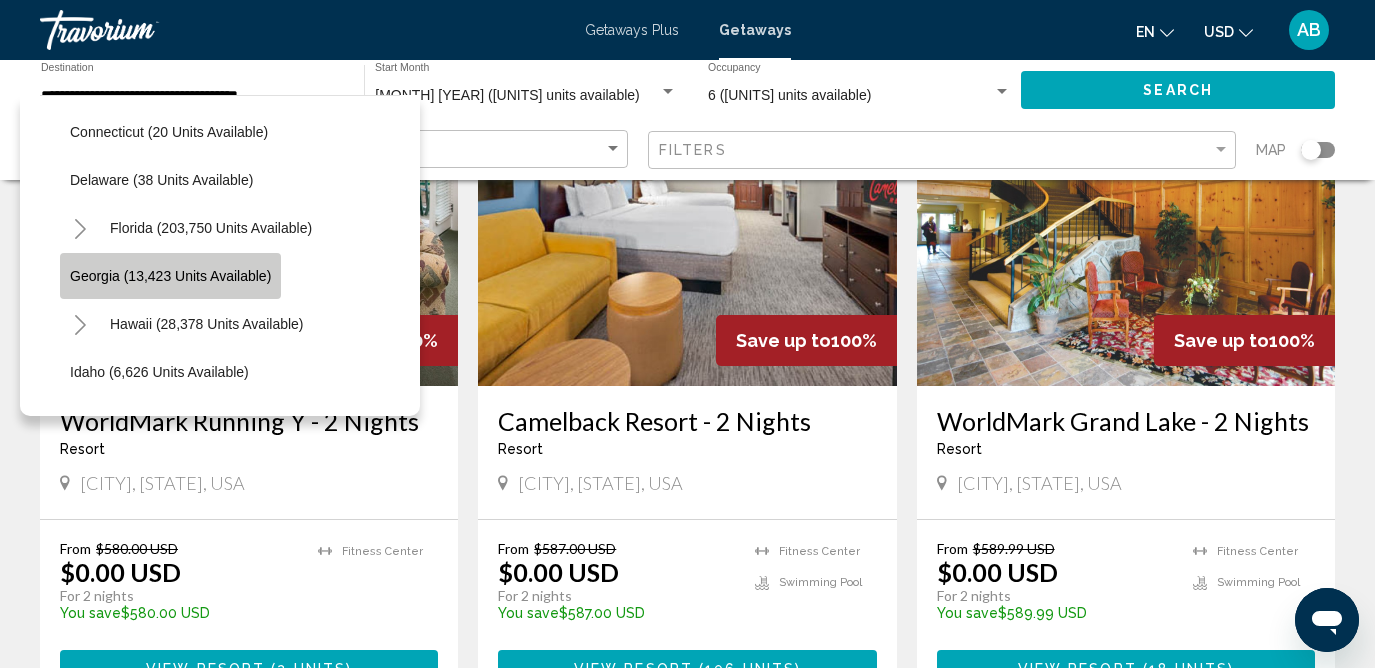 click on "Georgia (13,423 units available)" 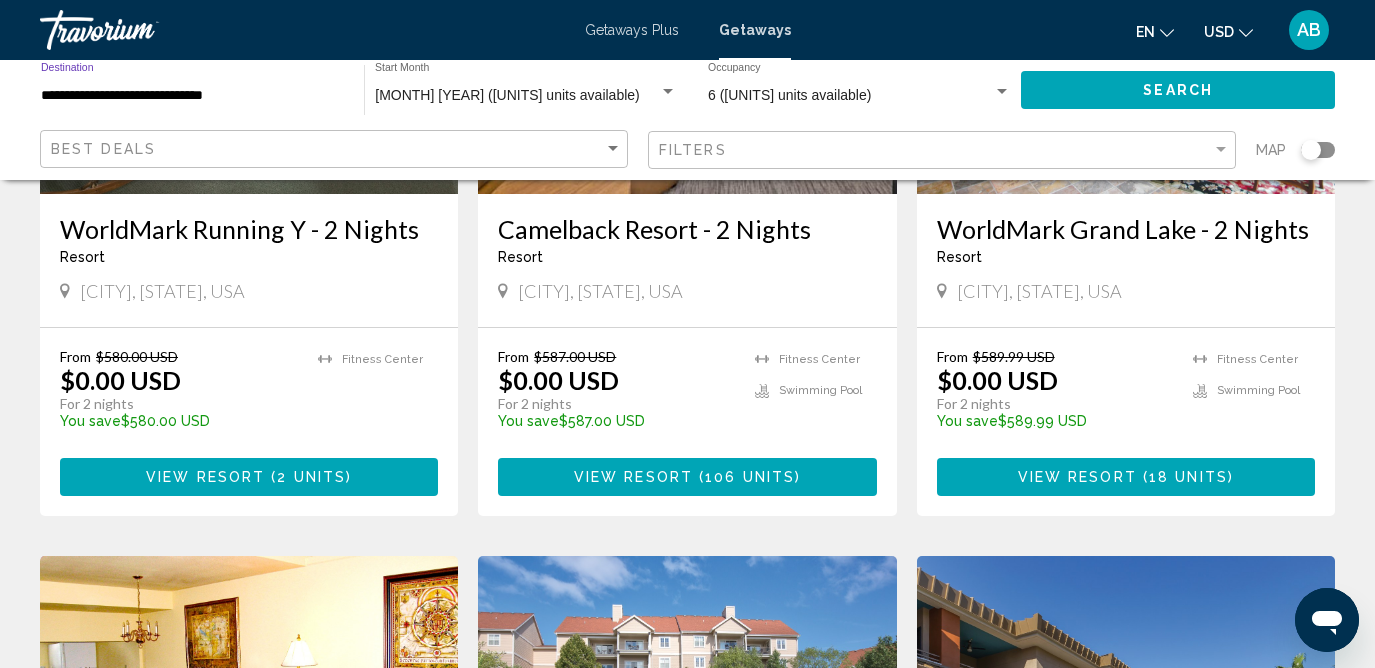 scroll, scrollTop: 1108, scrollLeft: 0, axis: vertical 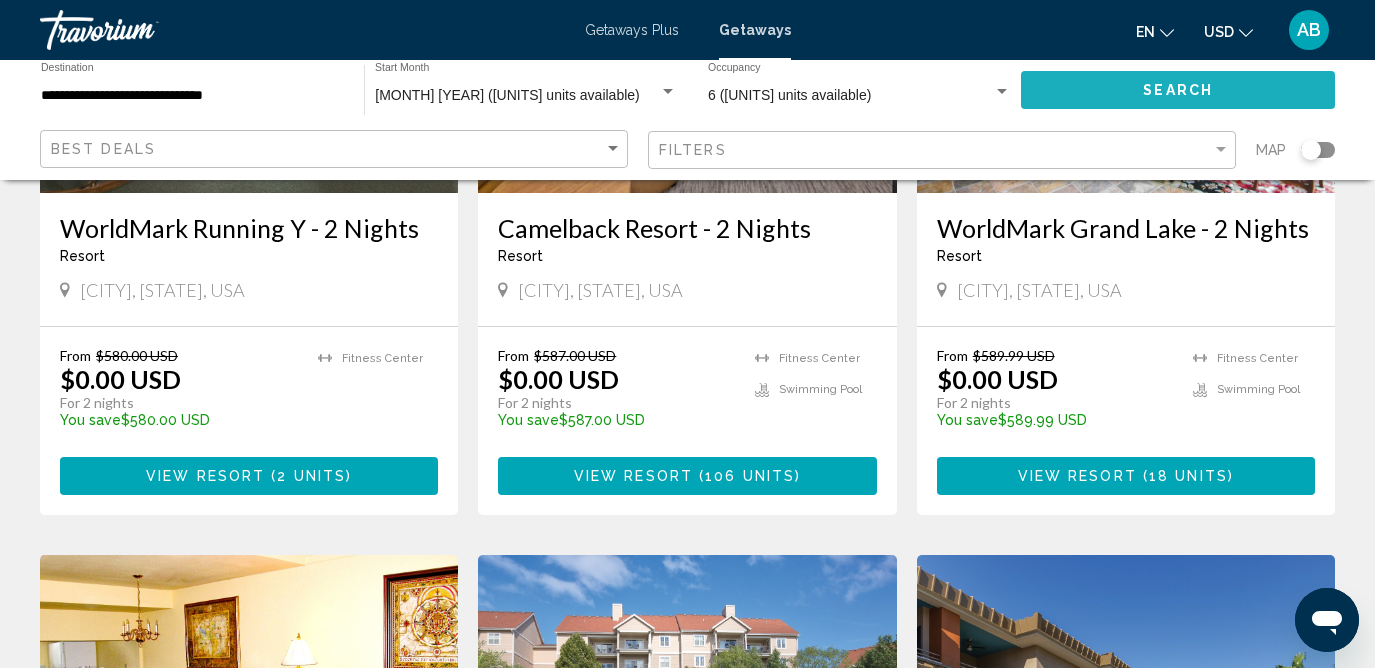click on "Search" 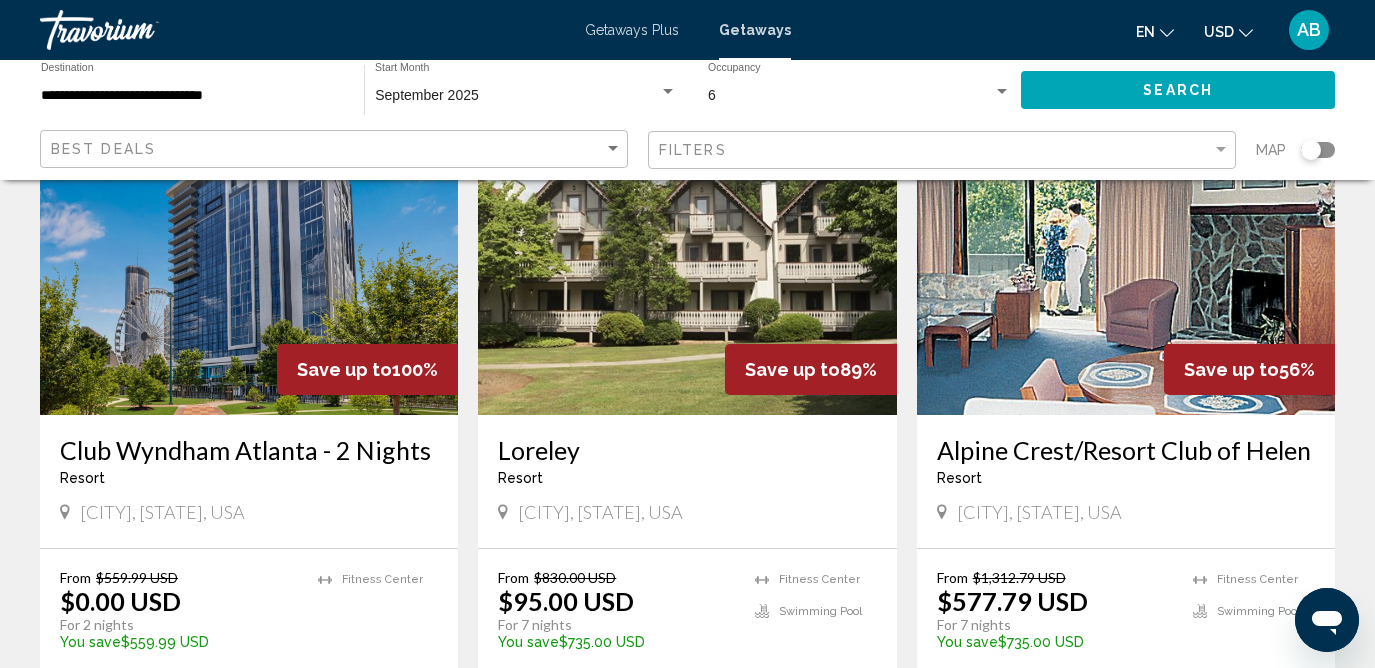 scroll, scrollTop: 178, scrollLeft: 0, axis: vertical 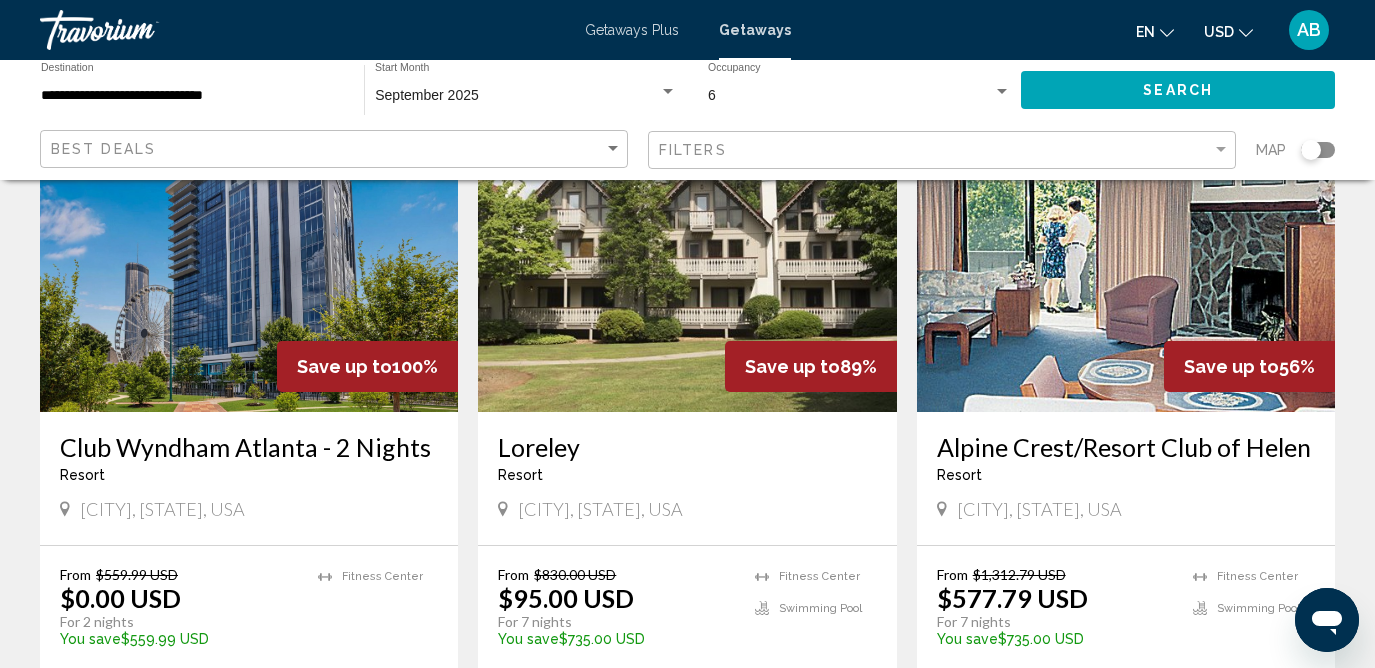 click on "**********" at bounding box center (192, 96) 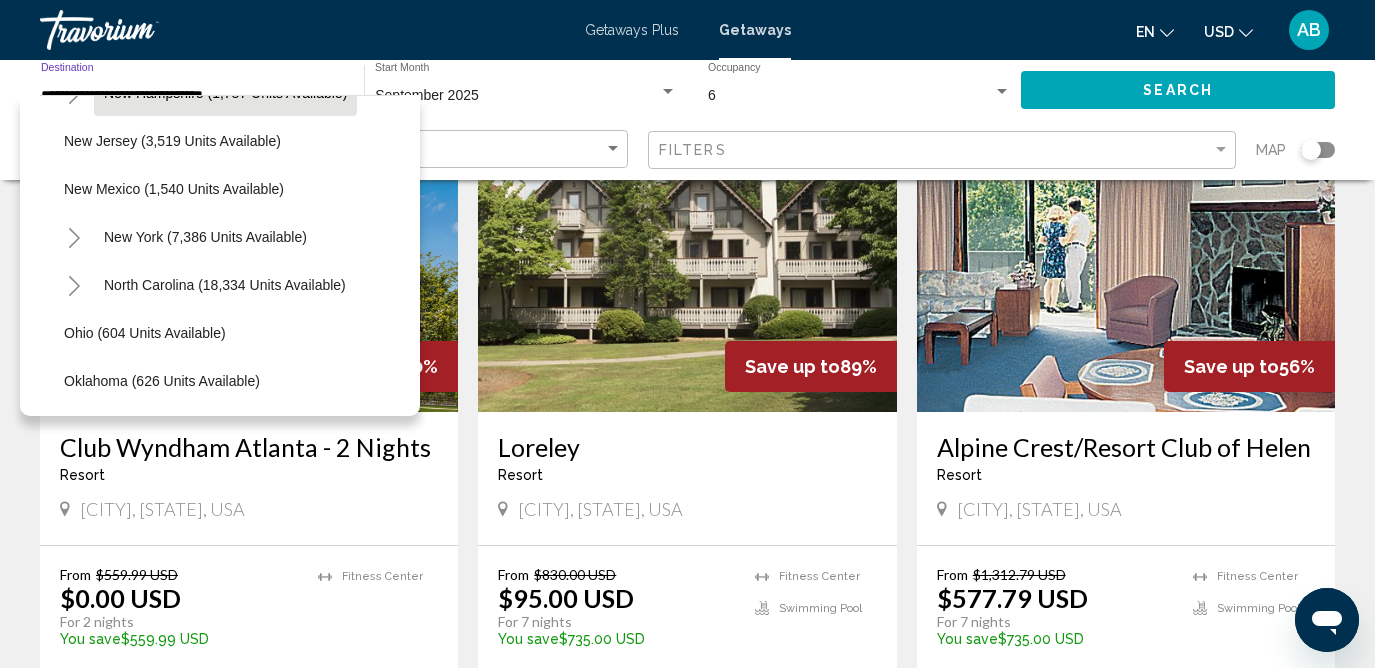scroll, scrollTop: 1303, scrollLeft: 6, axis: both 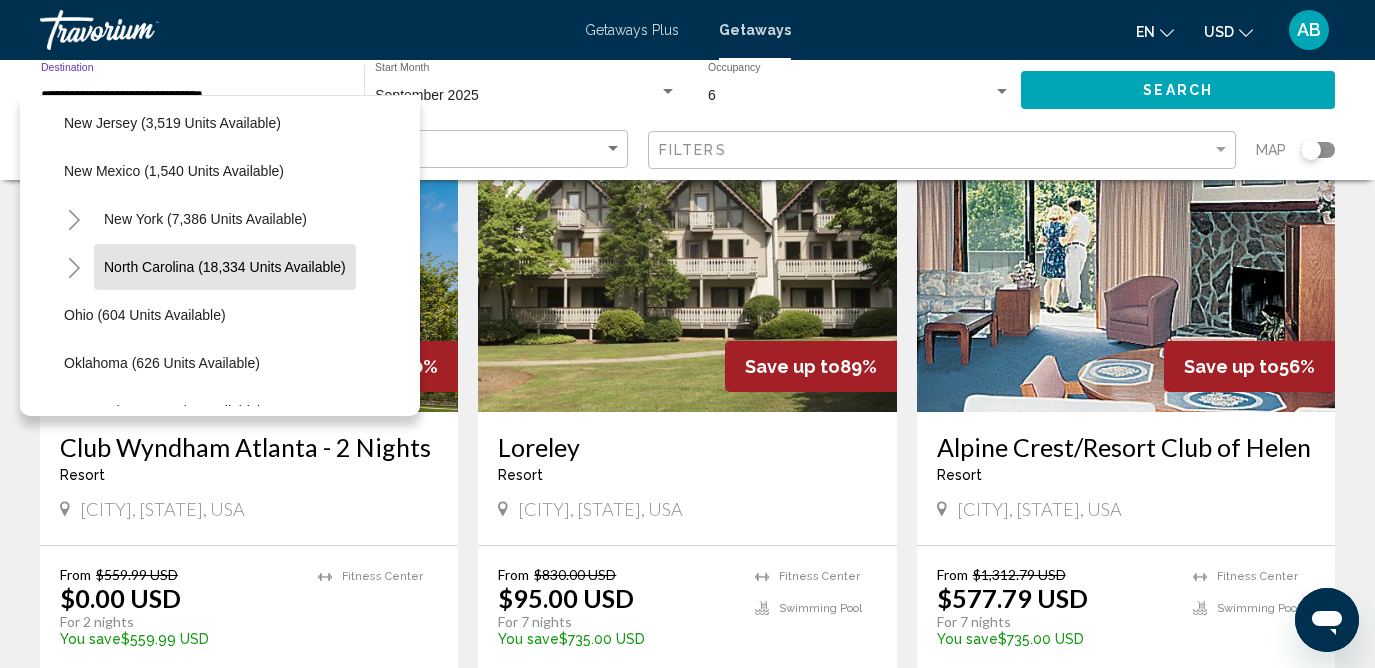 click on "North Carolina (18,334 units available)" 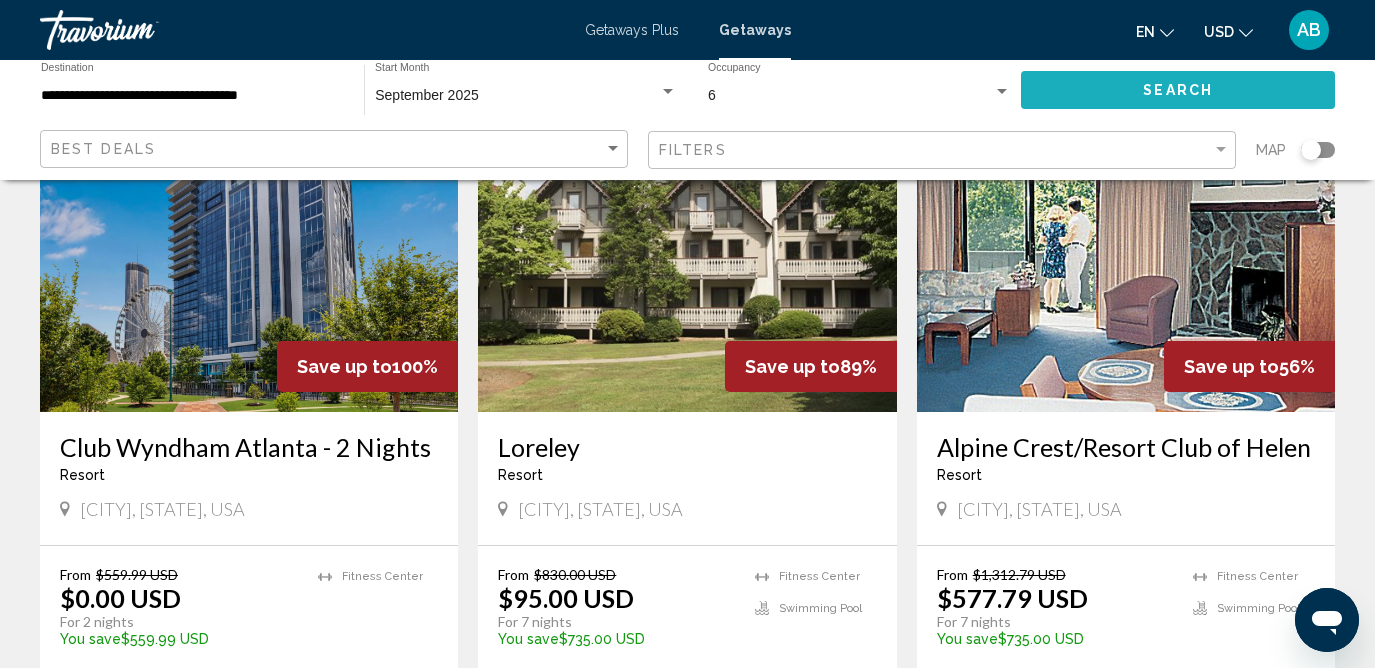 click on "Search" 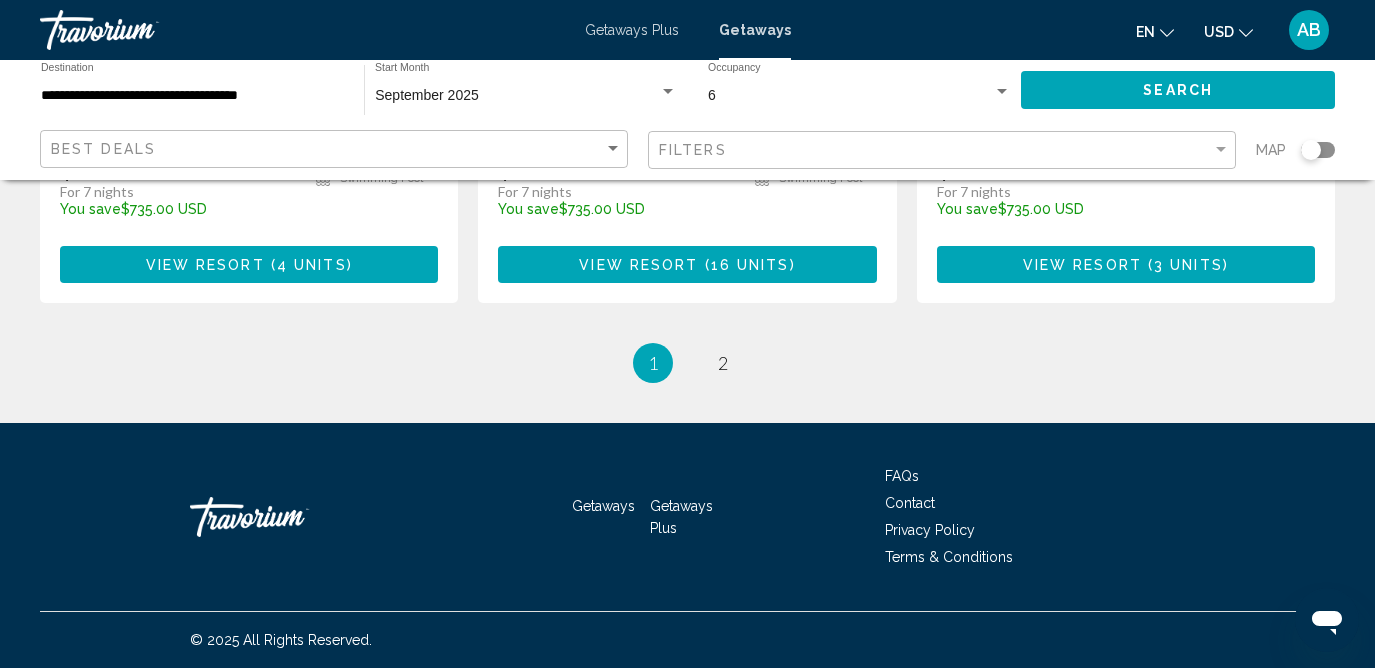 scroll, scrollTop: 2681, scrollLeft: 0, axis: vertical 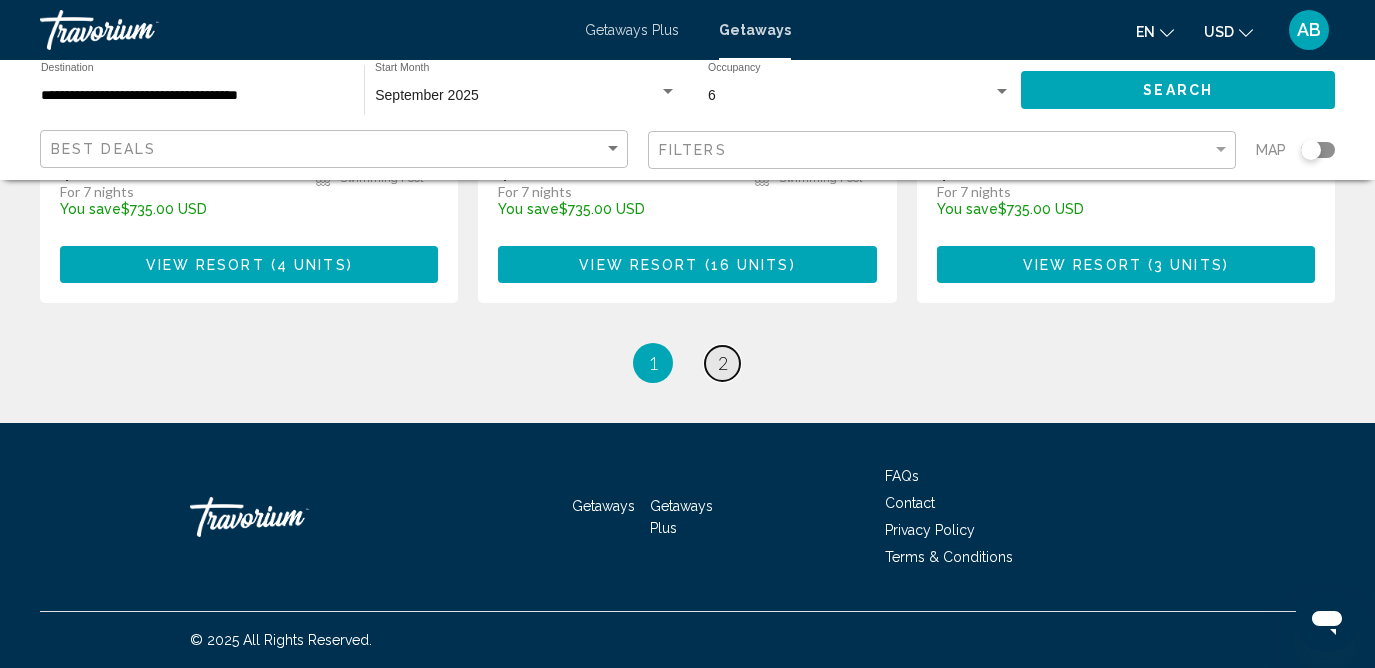 click on "2" at bounding box center (723, 363) 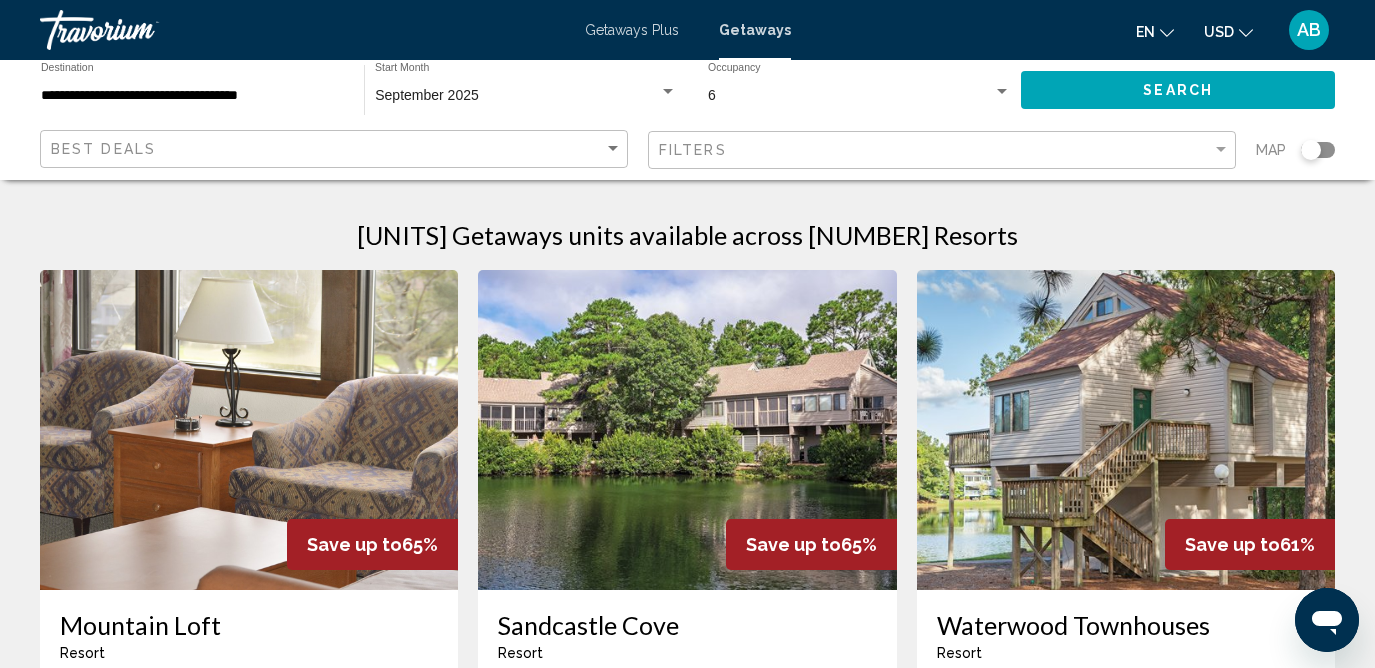 scroll, scrollTop: 0, scrollLeft: 0, axis: both 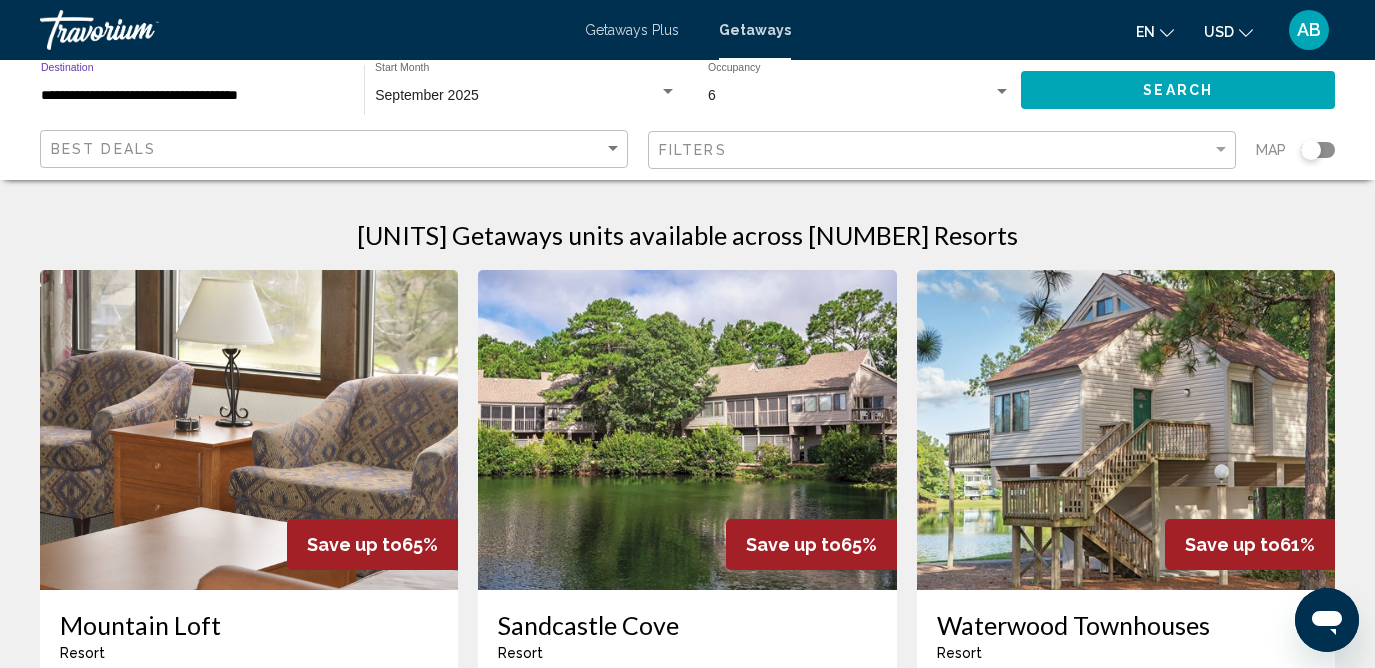 click on "**********" at bounding box center [192, 96] 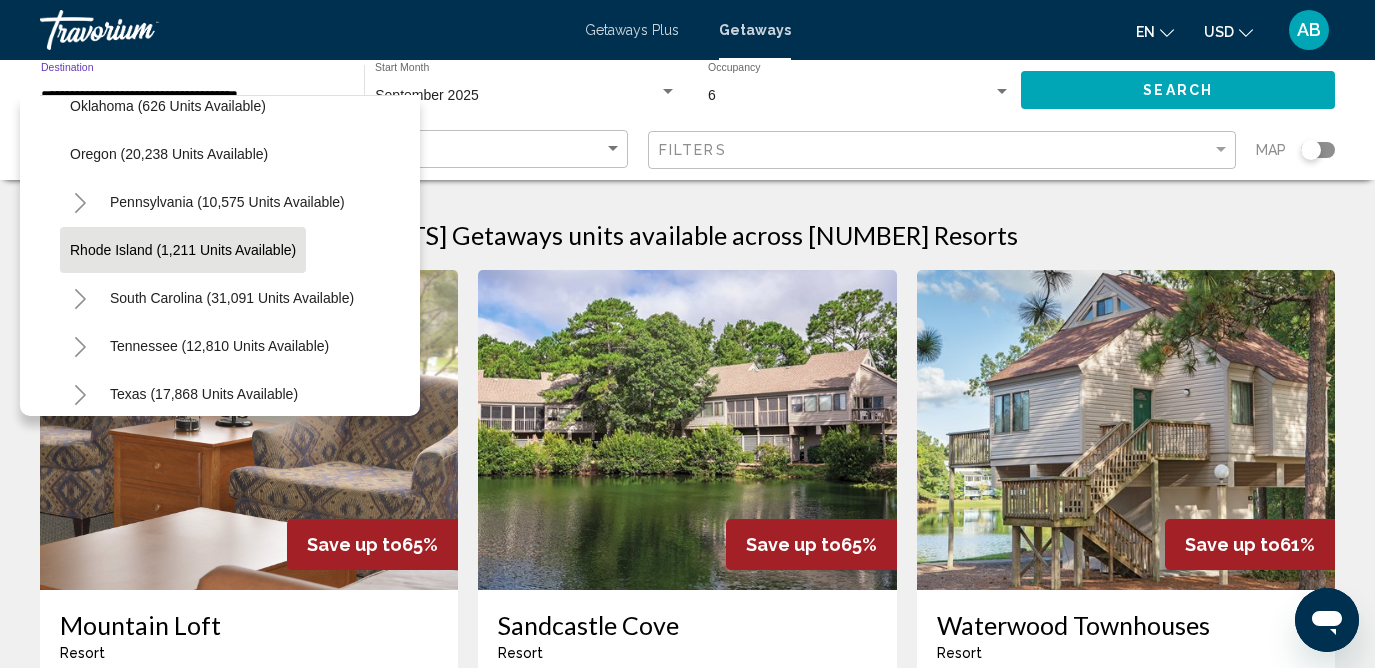 scroll, scrollTop: 1661, scrollLeft: 0, axis: vertical 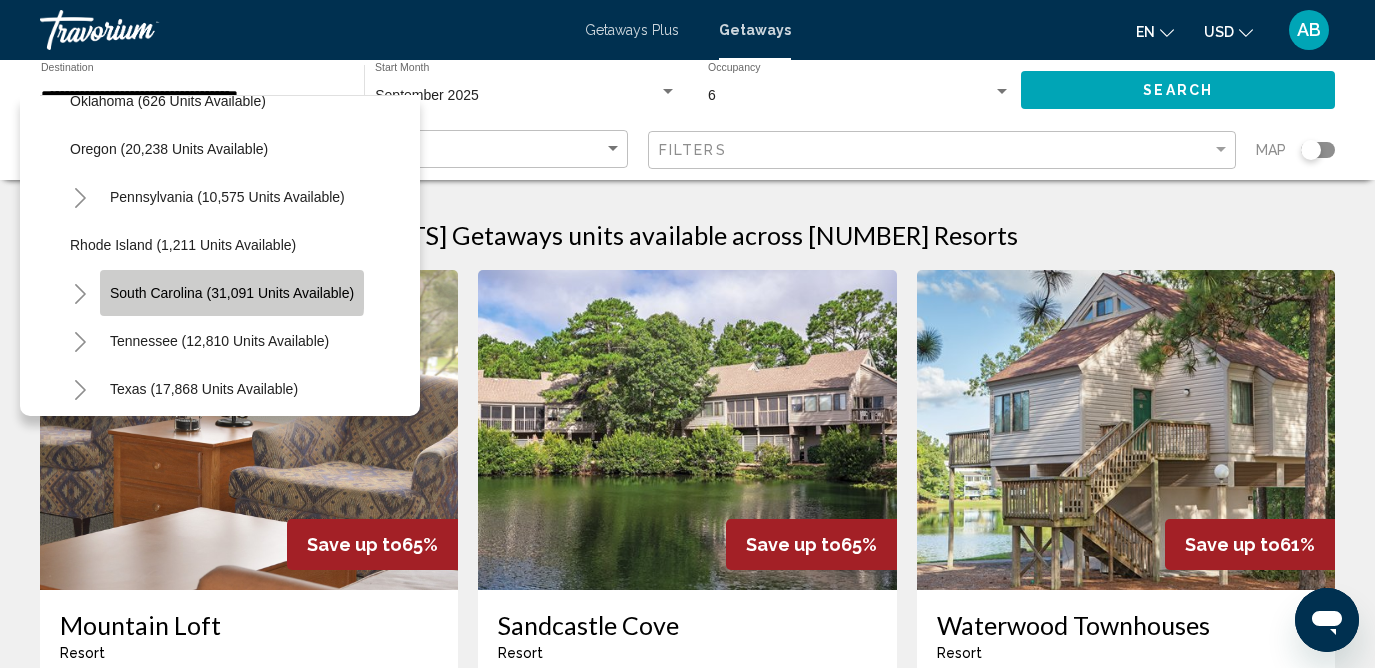 click on "South Carolina (31,091 units available)" 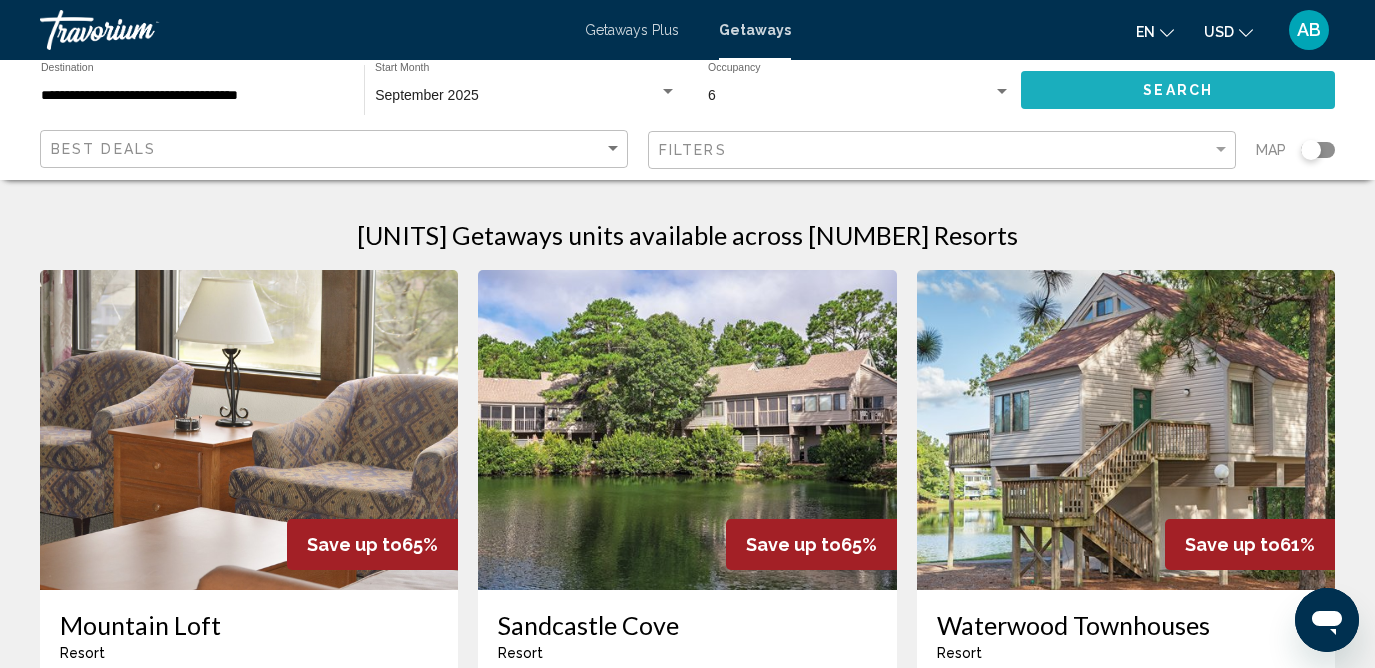 click on "Search" 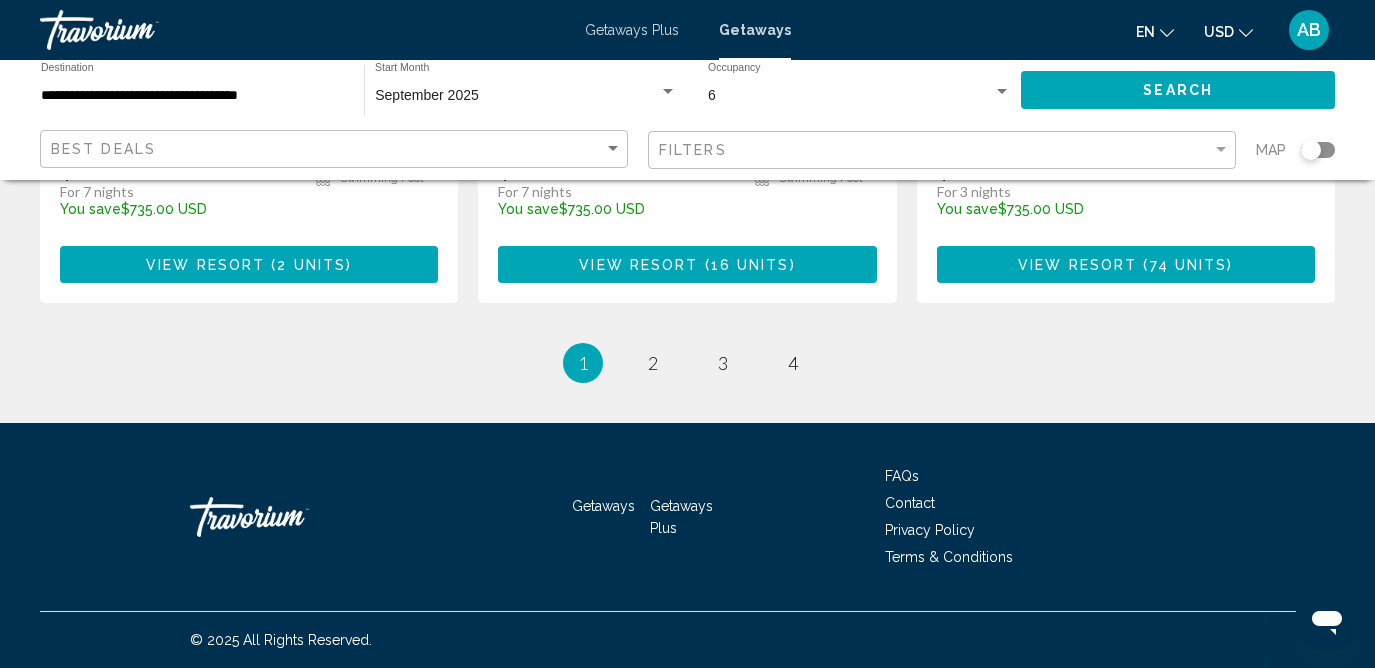 scroll, scrollTop: 2755, scrollLeft: 0, axis: vertical 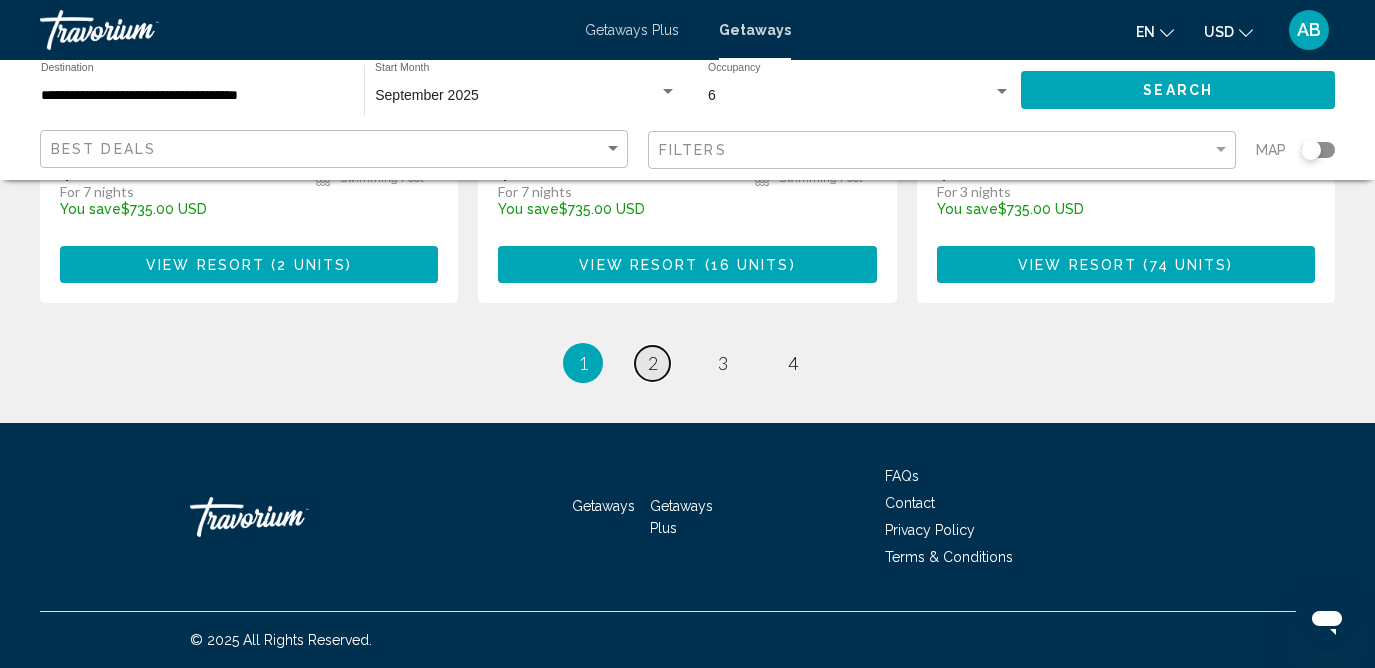 click on "2" at bounding box center (653, 363) 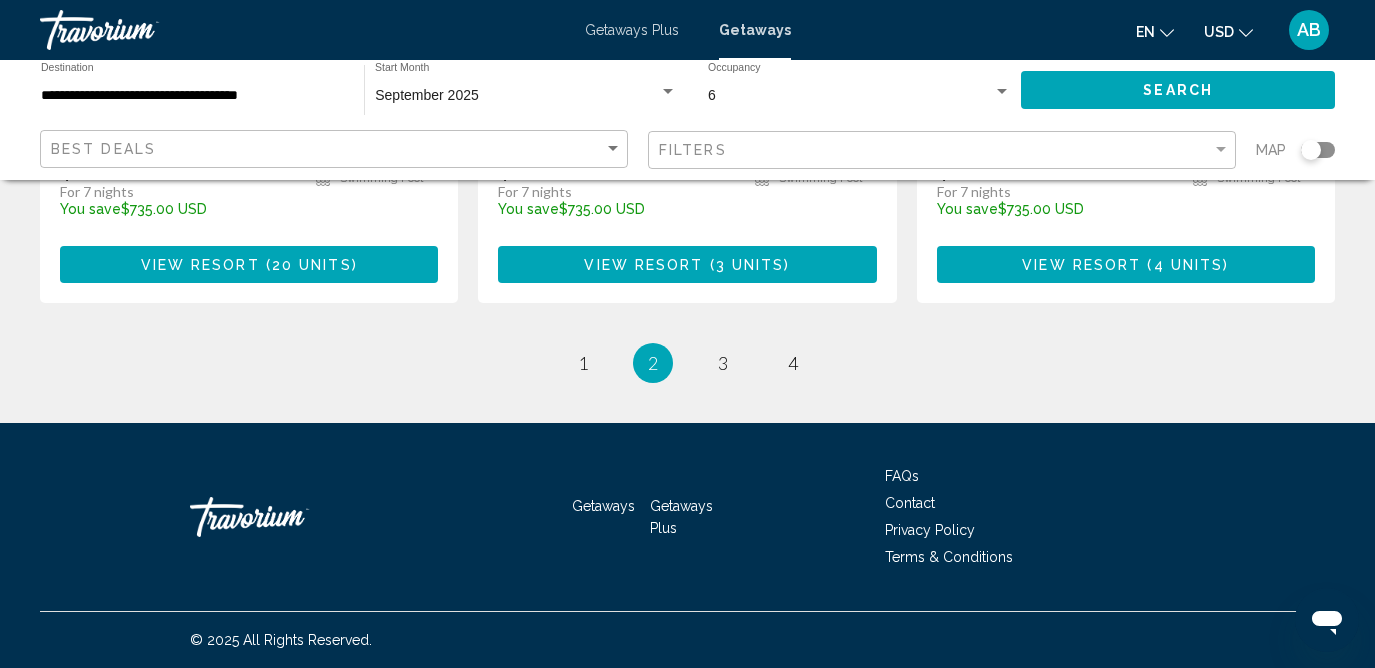 scroll, scrollTop: 2693, scrollLeft: 0, axis: vertical 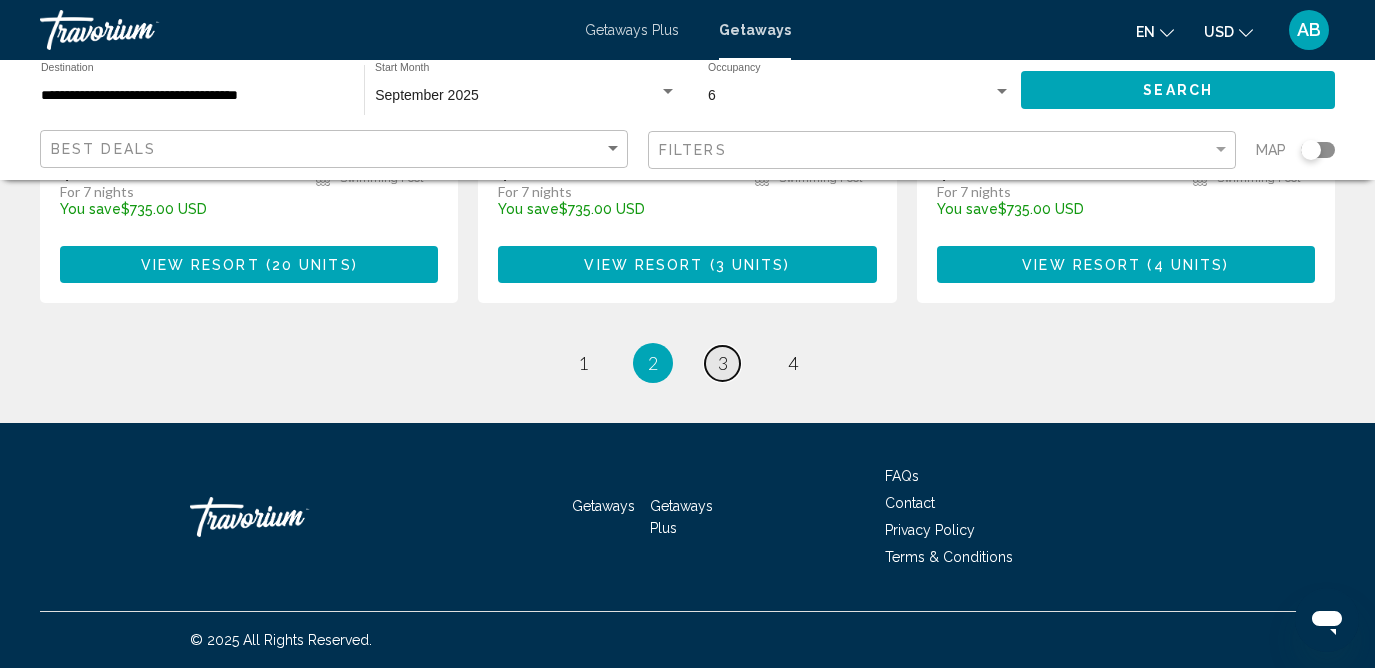 click on "3" at bounding box center [723, 363] 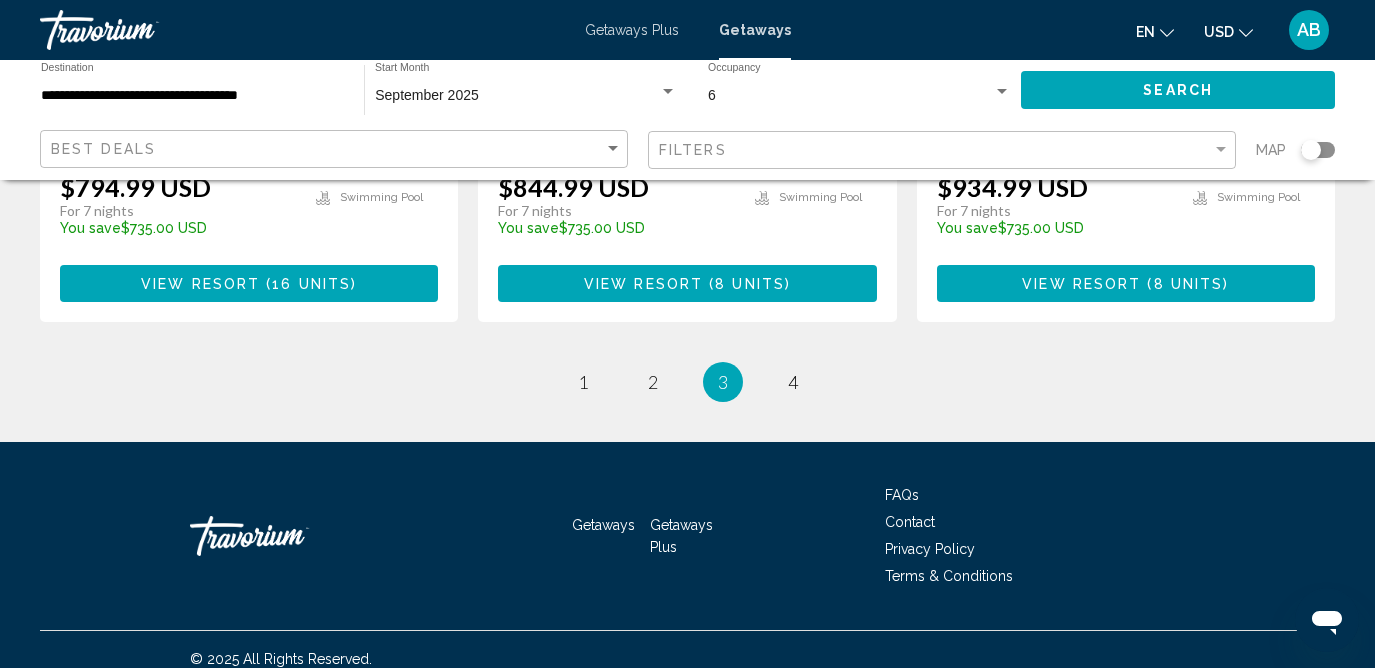 scroll, scrollTop: 2722, scrollLeft: 0, axis: vertical 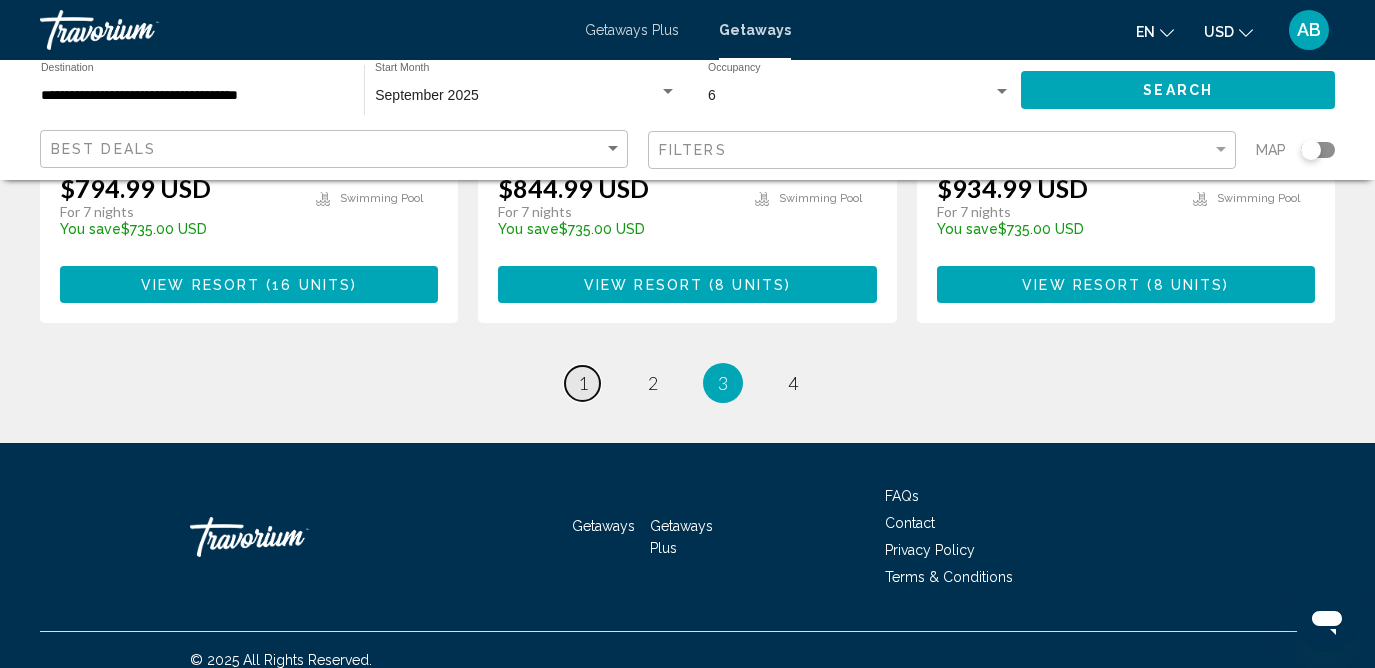 click on "page  1" at bounding box center [582, 383] 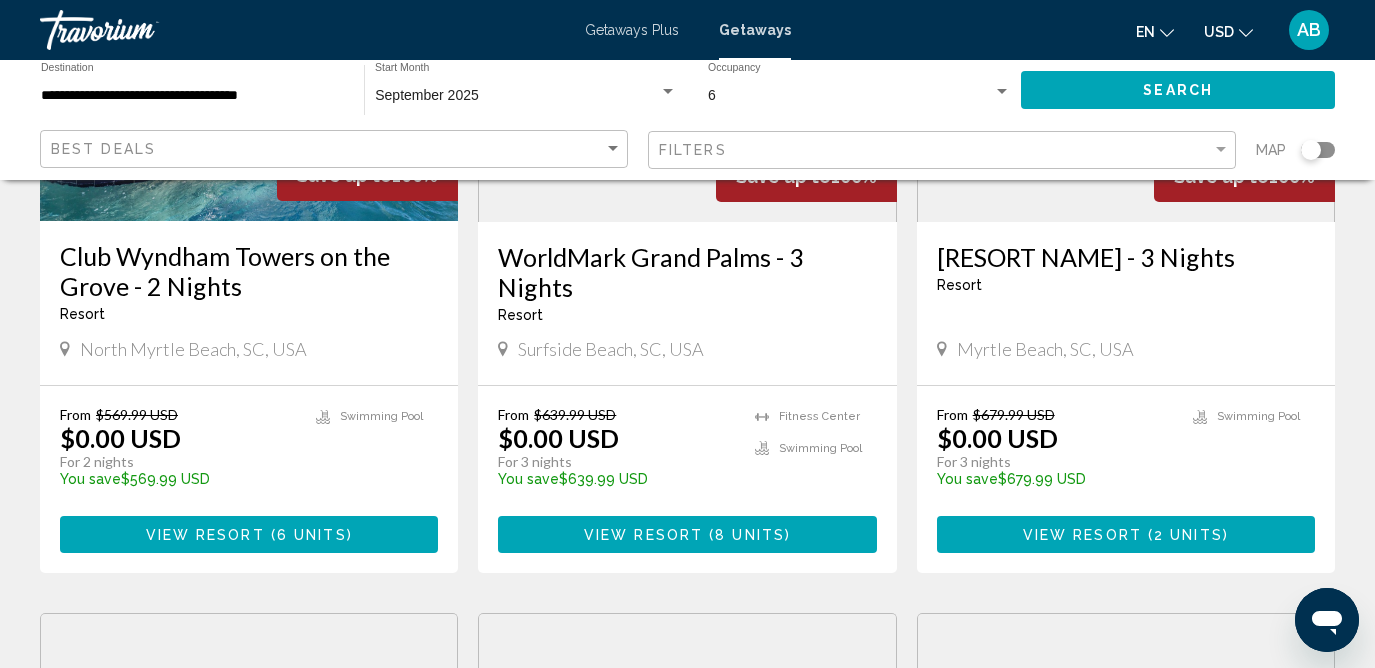 scroll, scrollTop: 373, scrollLeft: 0, axis: vertical 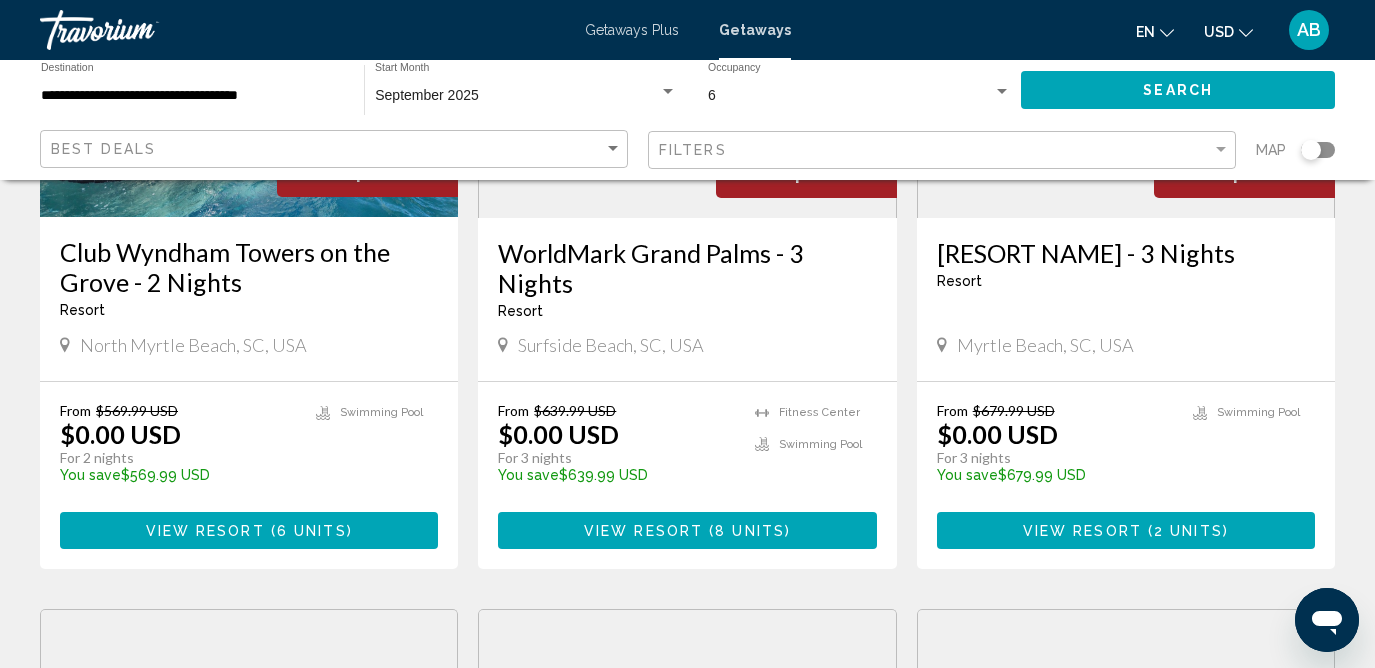 click on "View Resort" at bounding box center (205, 531) 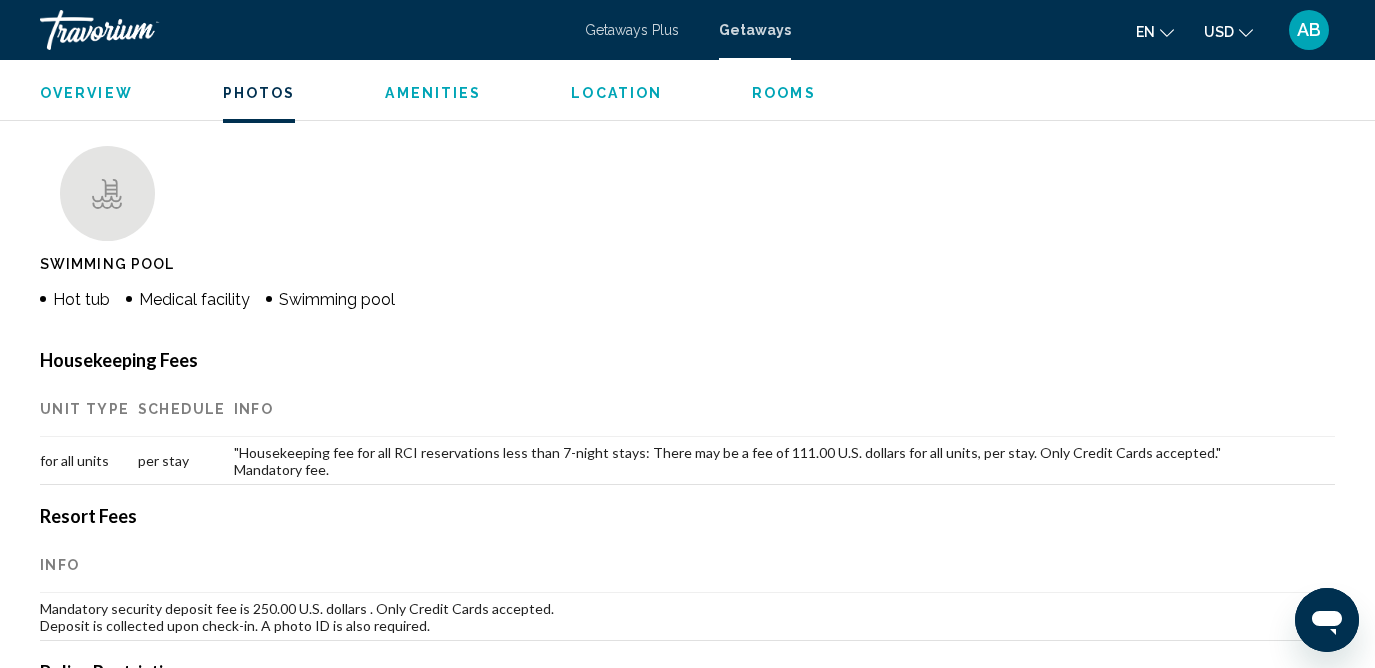 scroll, scrollTop: 1534, scrollLeft: 0, axis: vertical 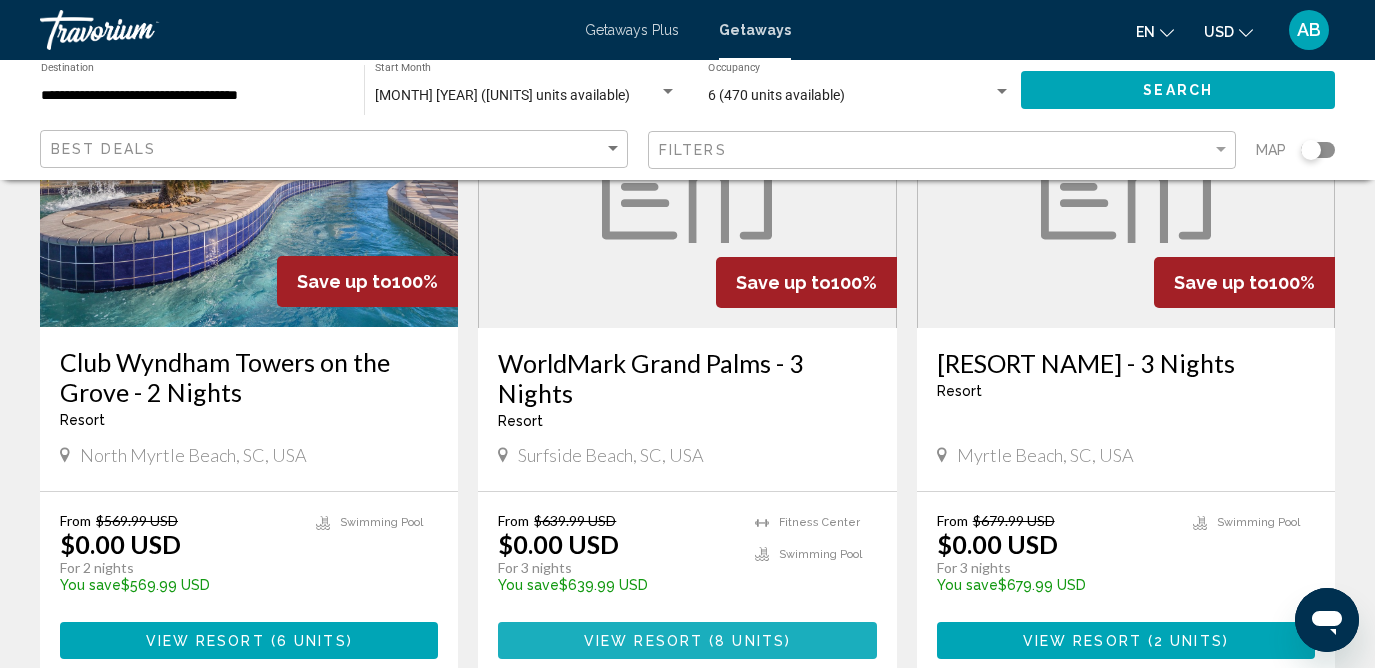 click on "View Resort" at bounding box center (643, 641) 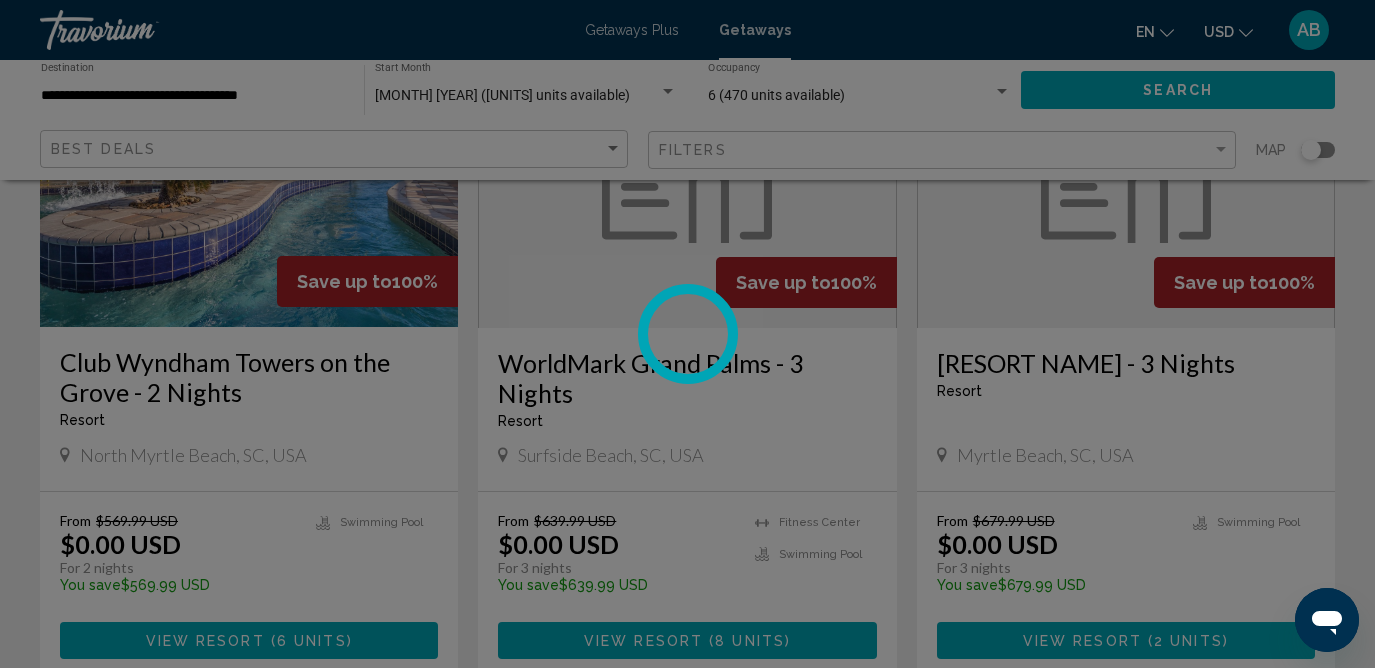 scroll 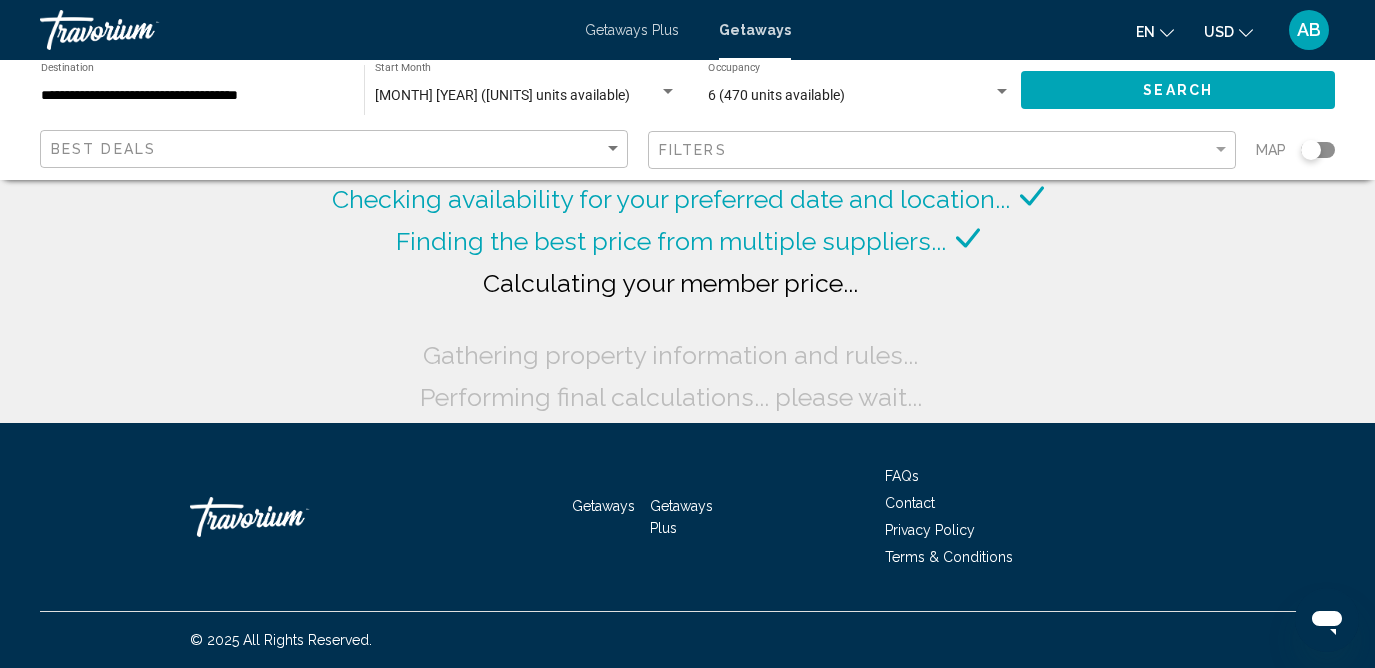 click on "[MONTH] [YEAR] ([UNITS] units available)" at bounding box center [502, 95] 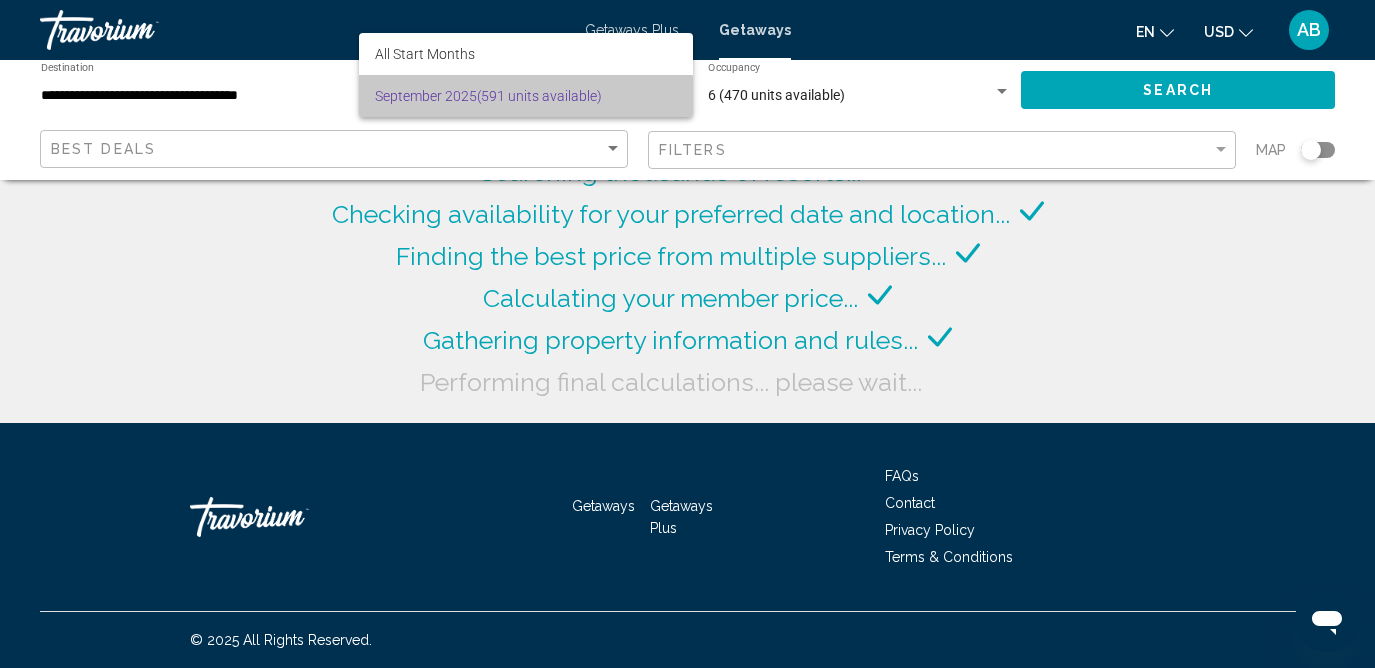 click on "[MONTH] [YEAR]  ([UNITS] units available)" at bounding box center [526, 96] 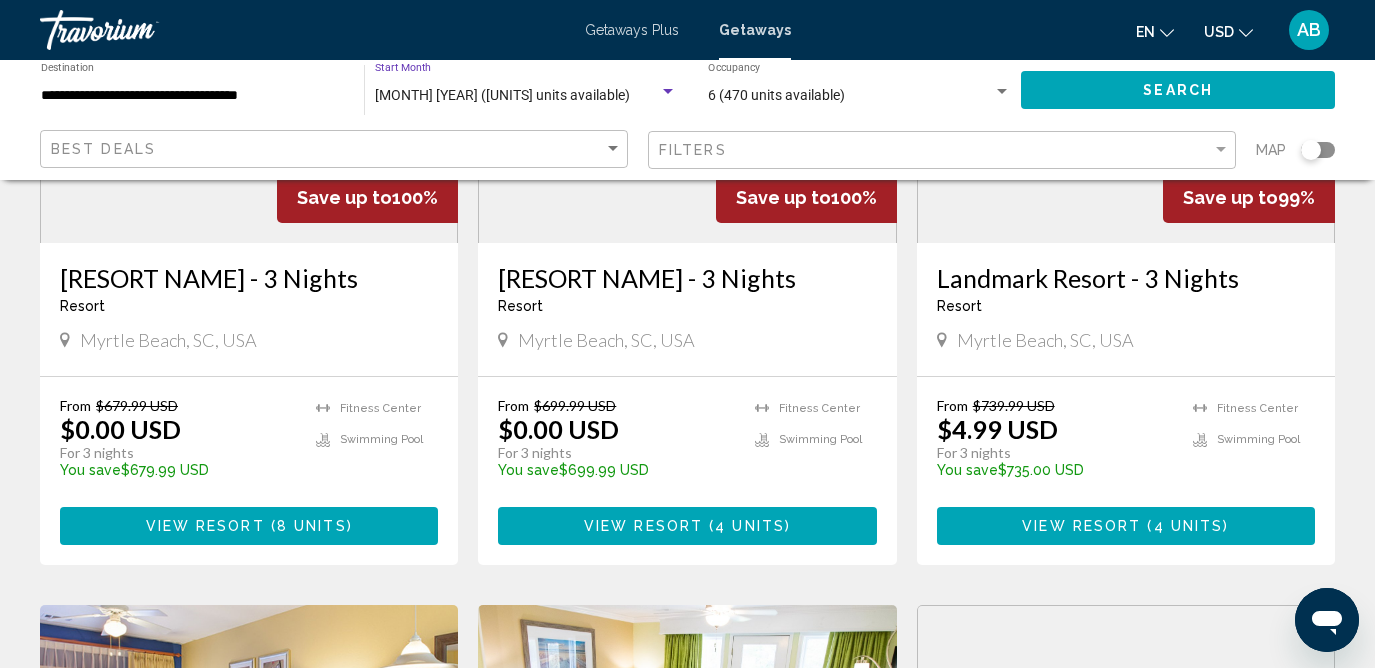 scroll, scrollTop: 1064, scrollLeft: 0, axis: vertical 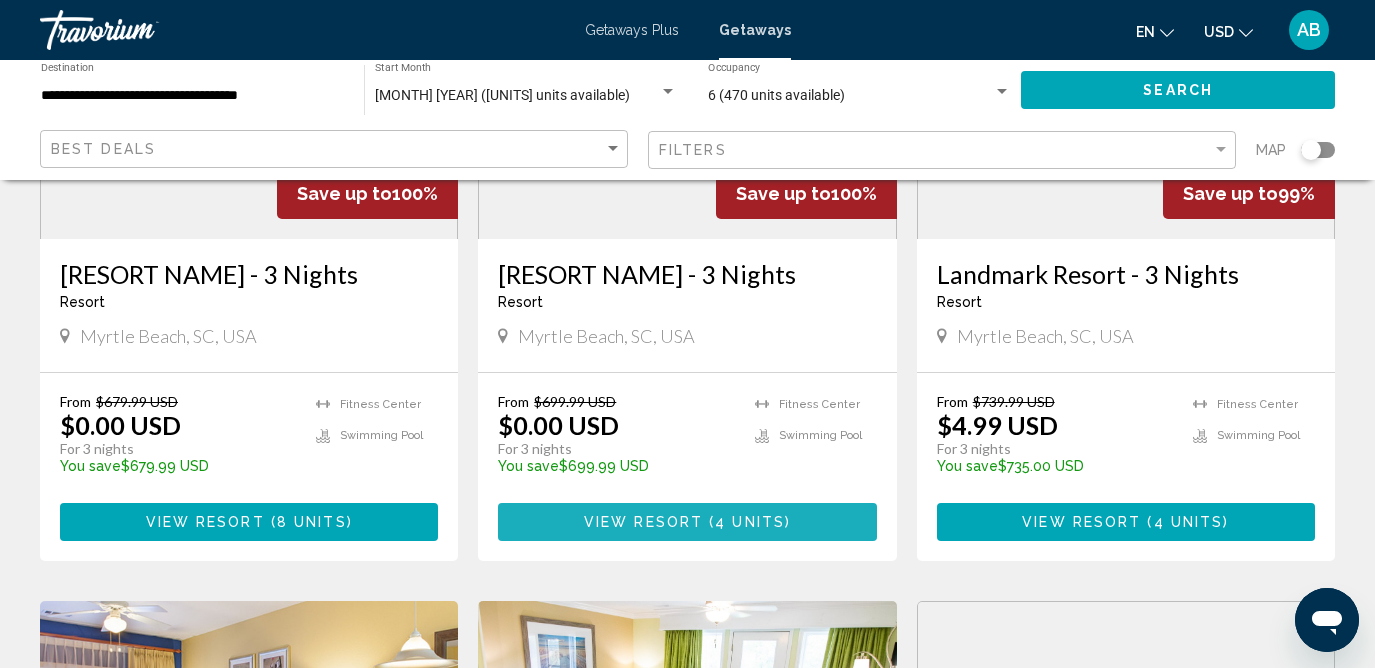 click on "View Resort" at bounding box center [643, 523] 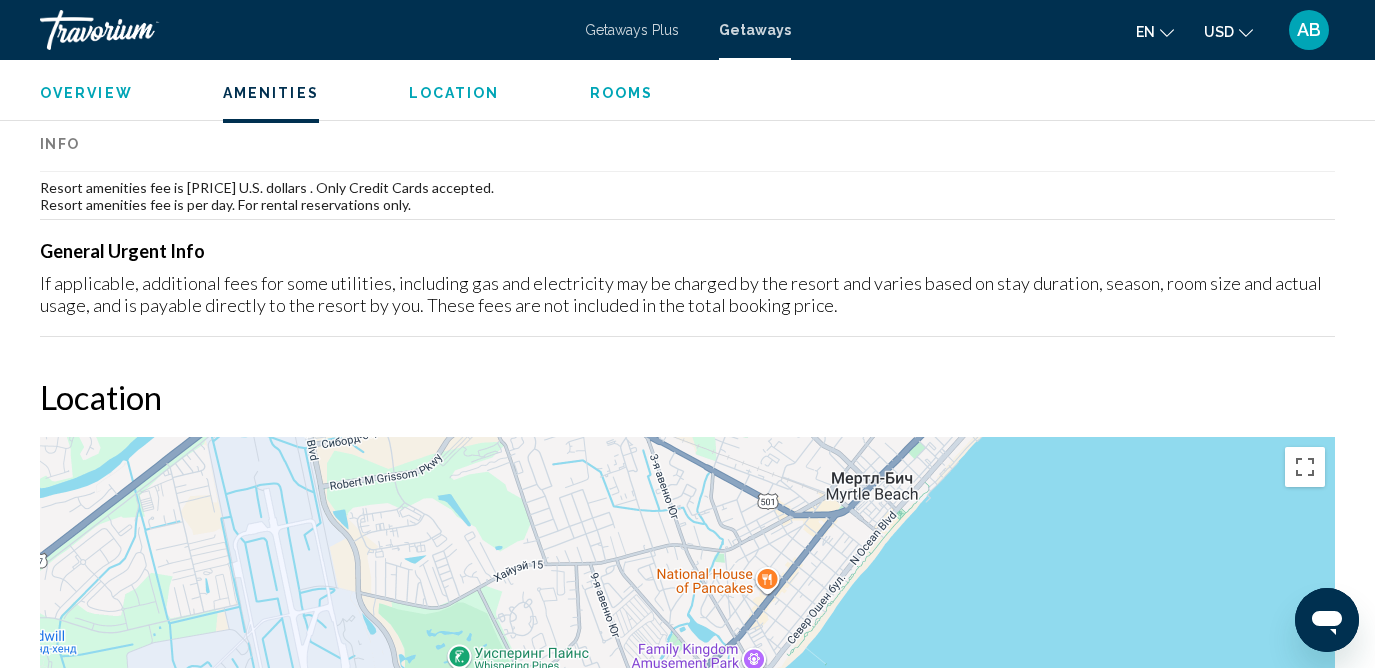 scroll, scrollTop: 824, scrollLeft: 0, axis: vertical 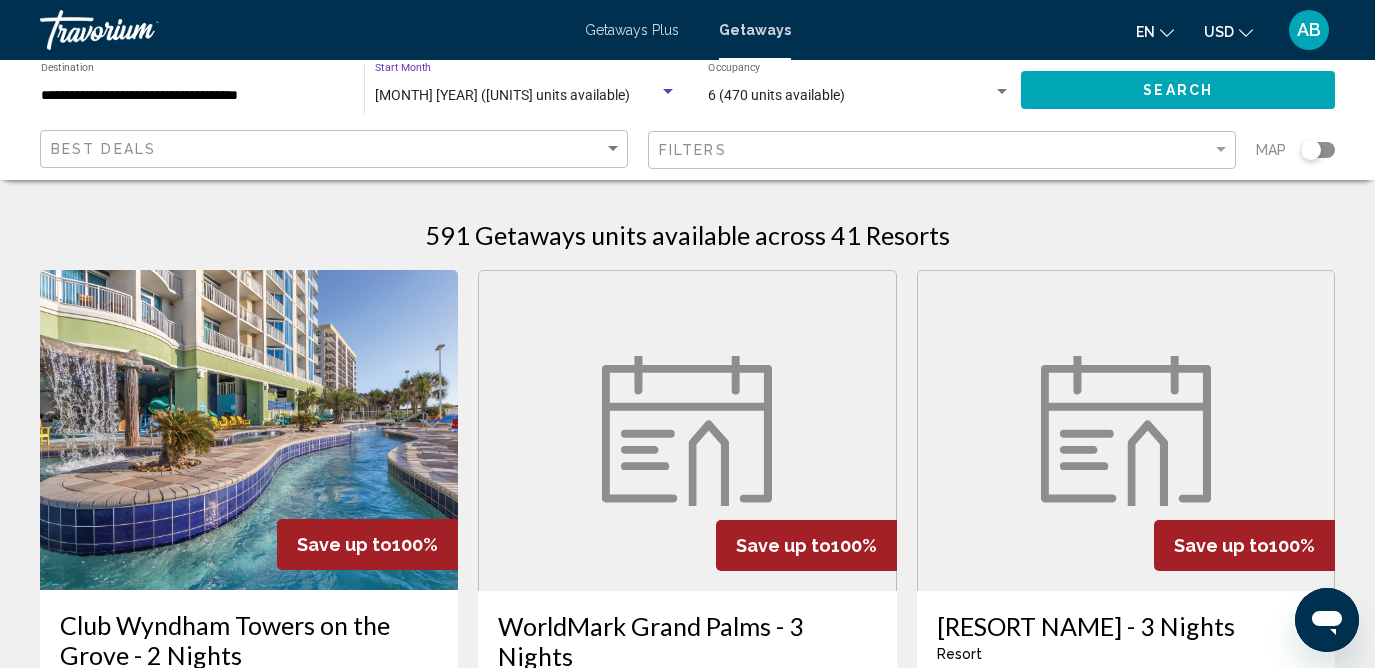 click on "[MONTH] [YEAR] ([UNITS] units available)" at bounding box center (526, 96) 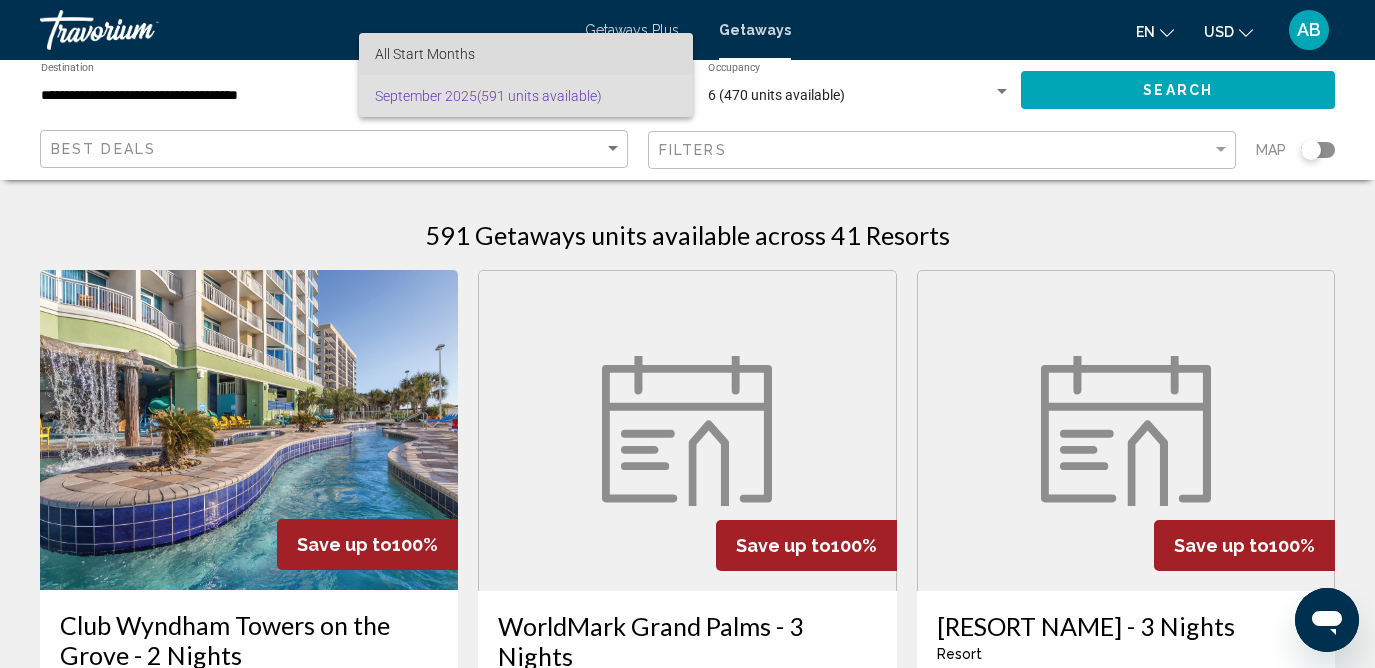 click on "All Start Months" at bounding box center [425, 54] 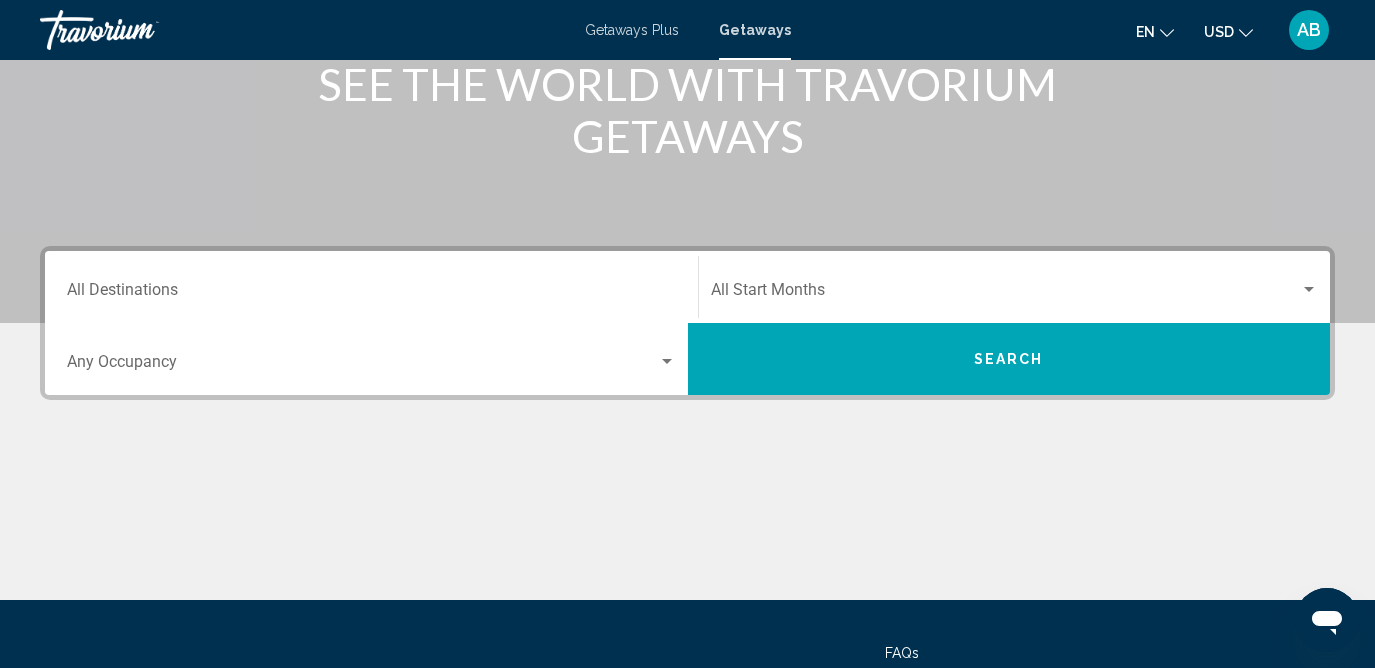scroll, scrollTop: 278, scrollLeft: 0, axis: vertical 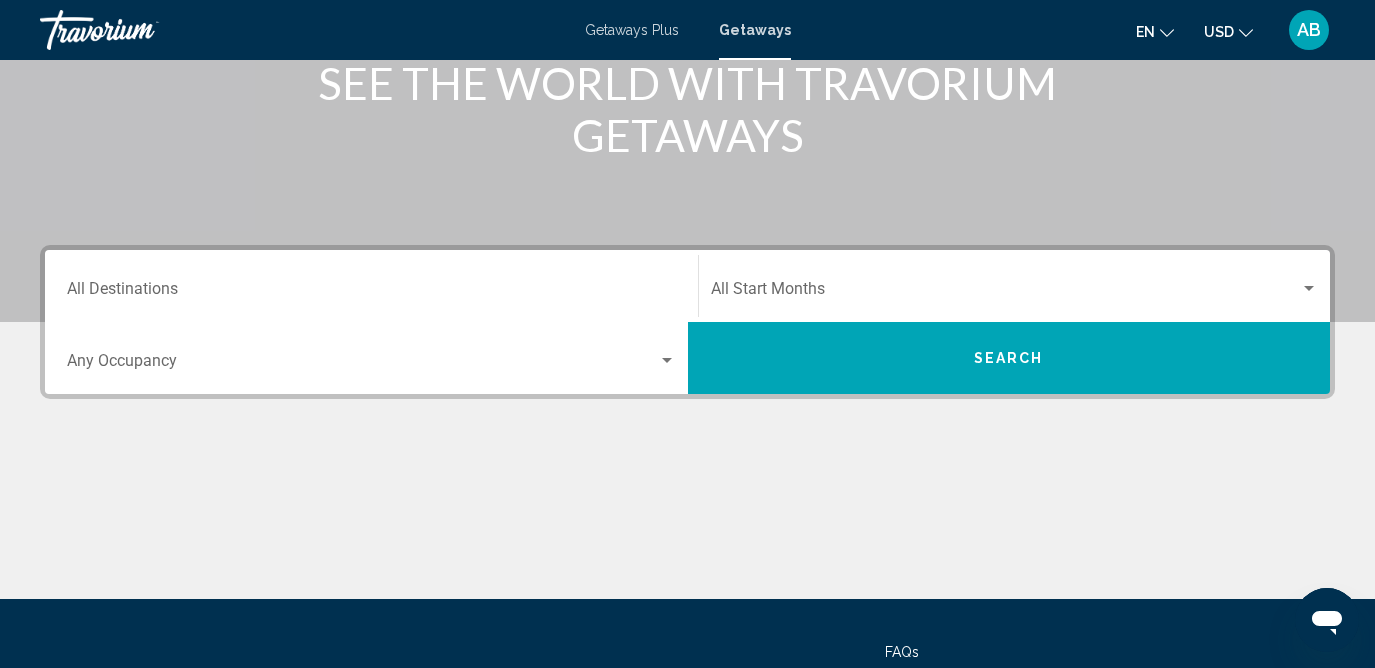 click on "Destination All Destinations" at bounding box center [371, 293] 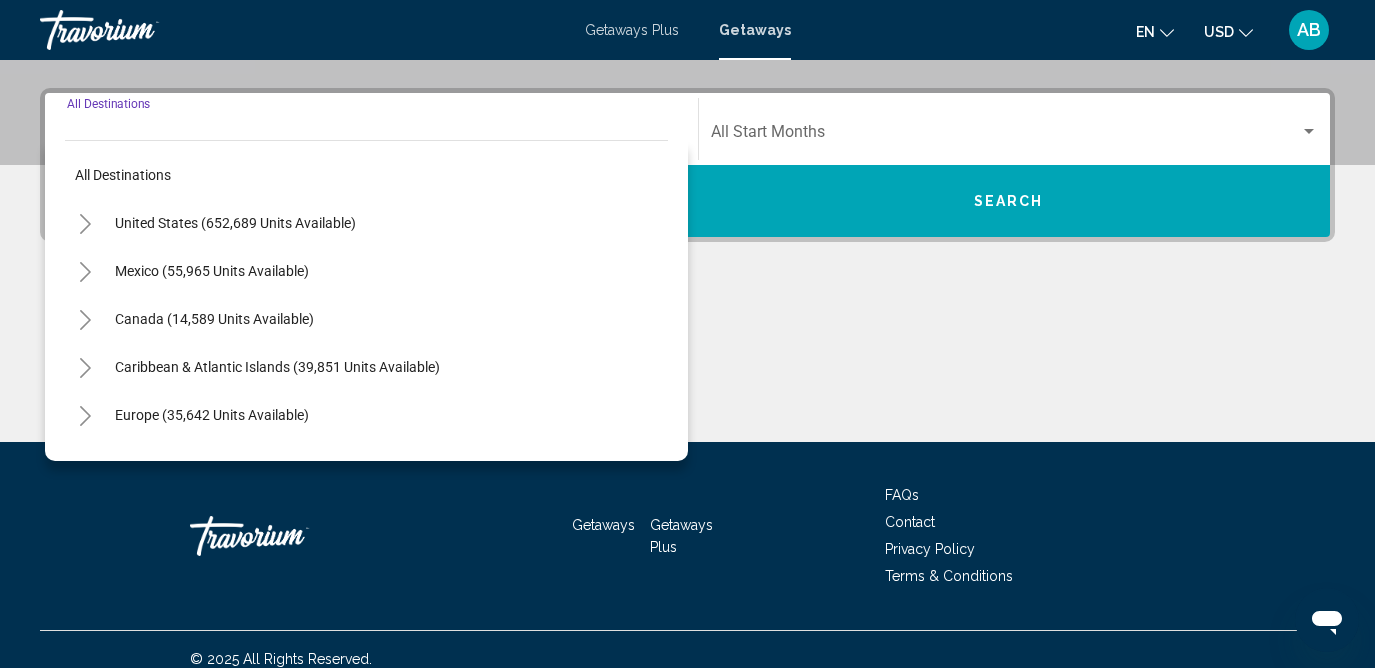 scroll, scrollTop: 454, scrollLeft: 0, axis: vertical 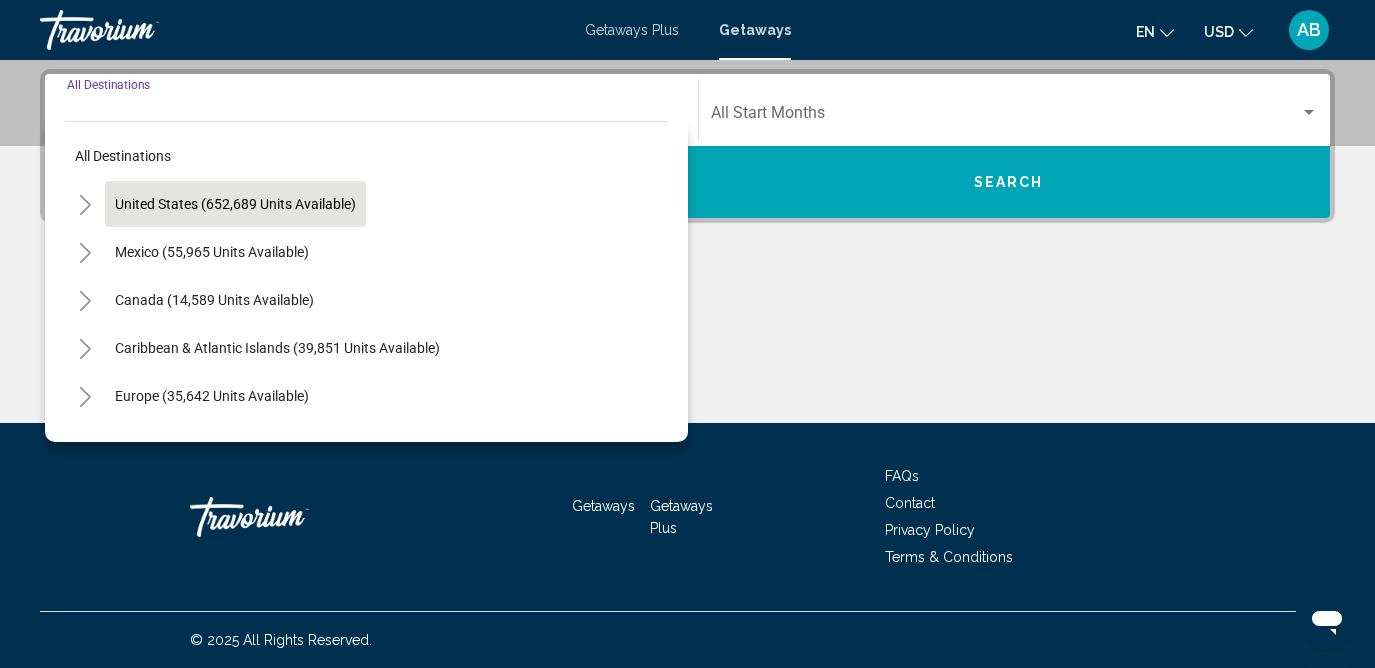 click on "United States (652,689 units available)" at bounding box center [212, 252] 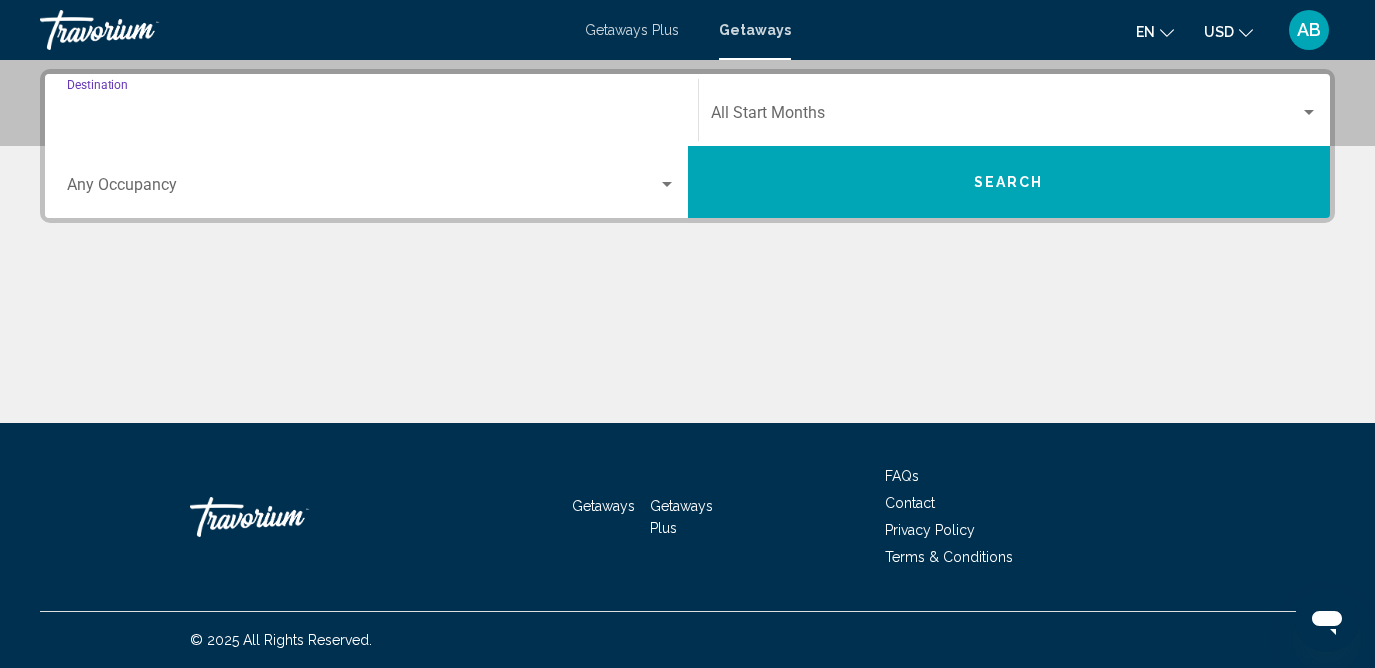 type on "**********" 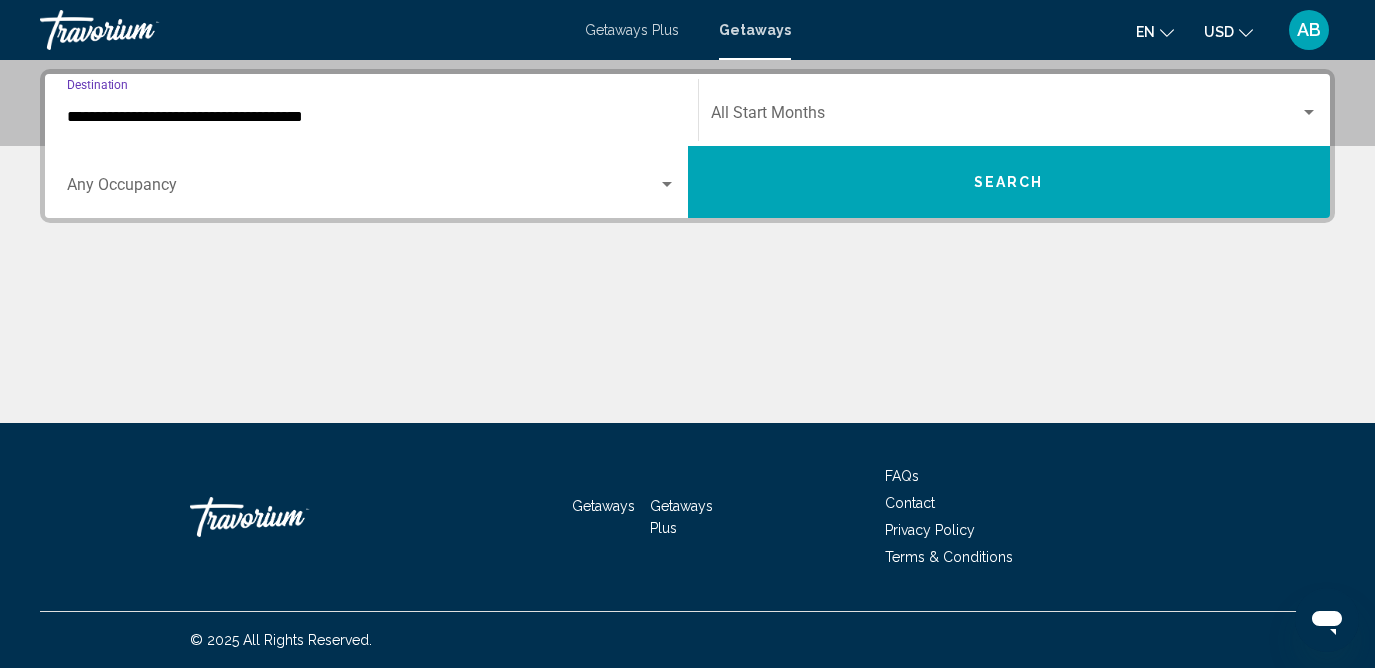 click at bounding box center [362, 189] 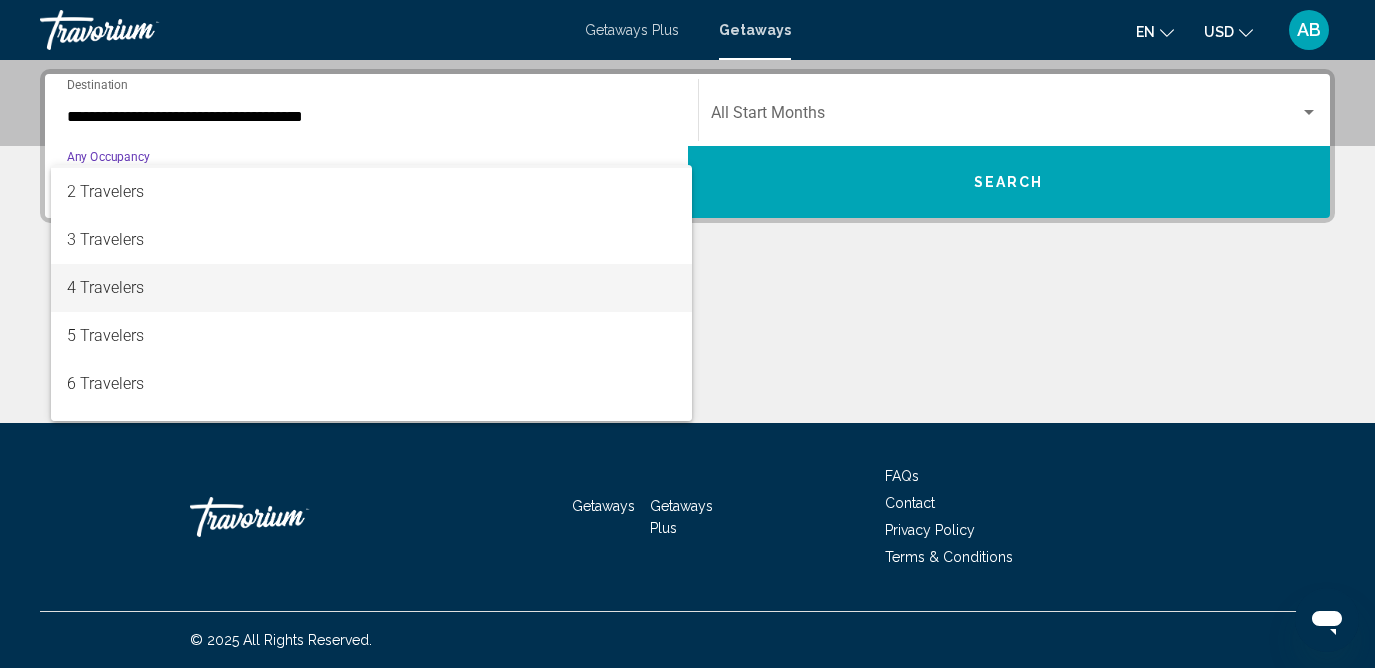 scroll, scrollTop: 51, scrollLeft: 0, axis: vertical 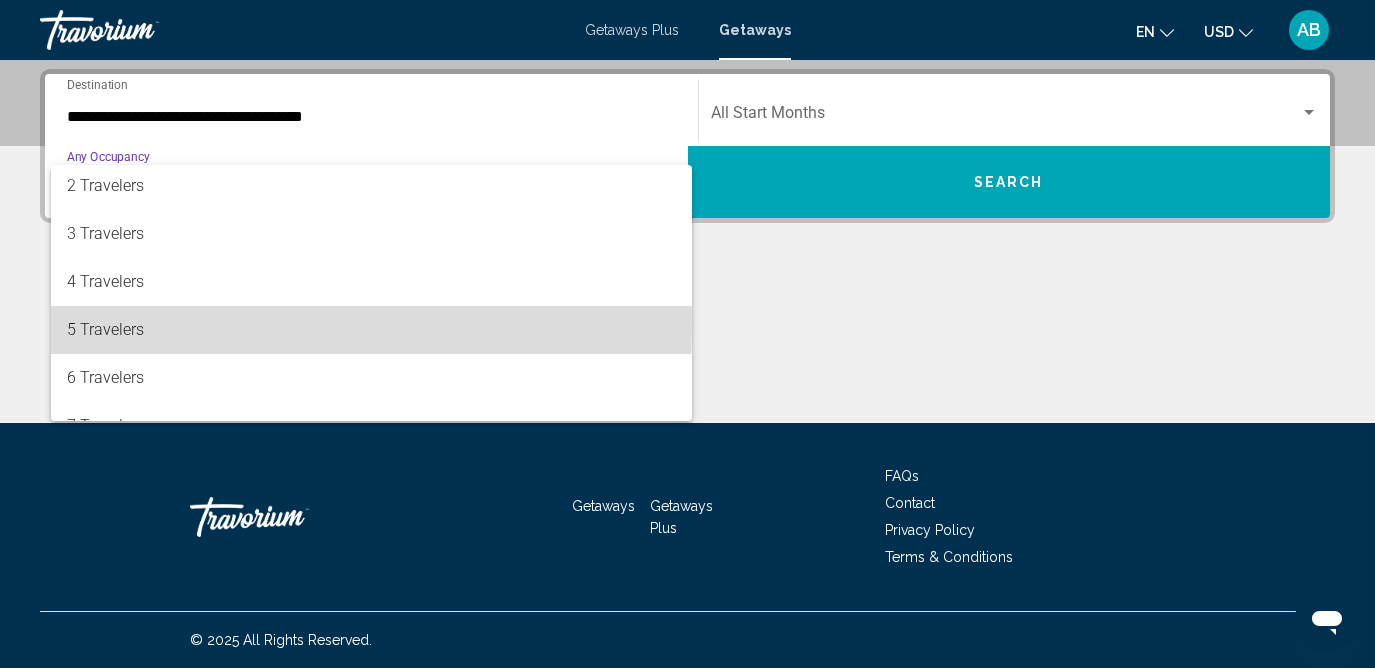 click on "5 Travelers" at bounding box center [371, 330] 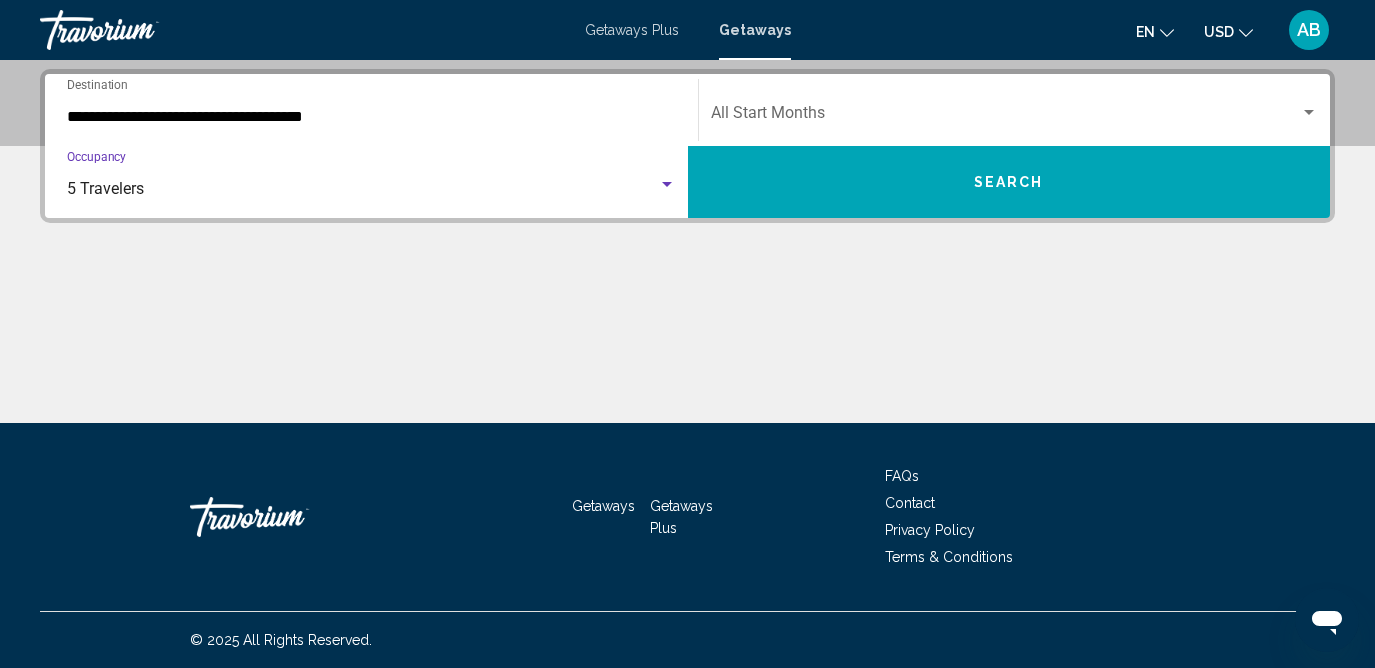 click at bounding box center [1006, 117] 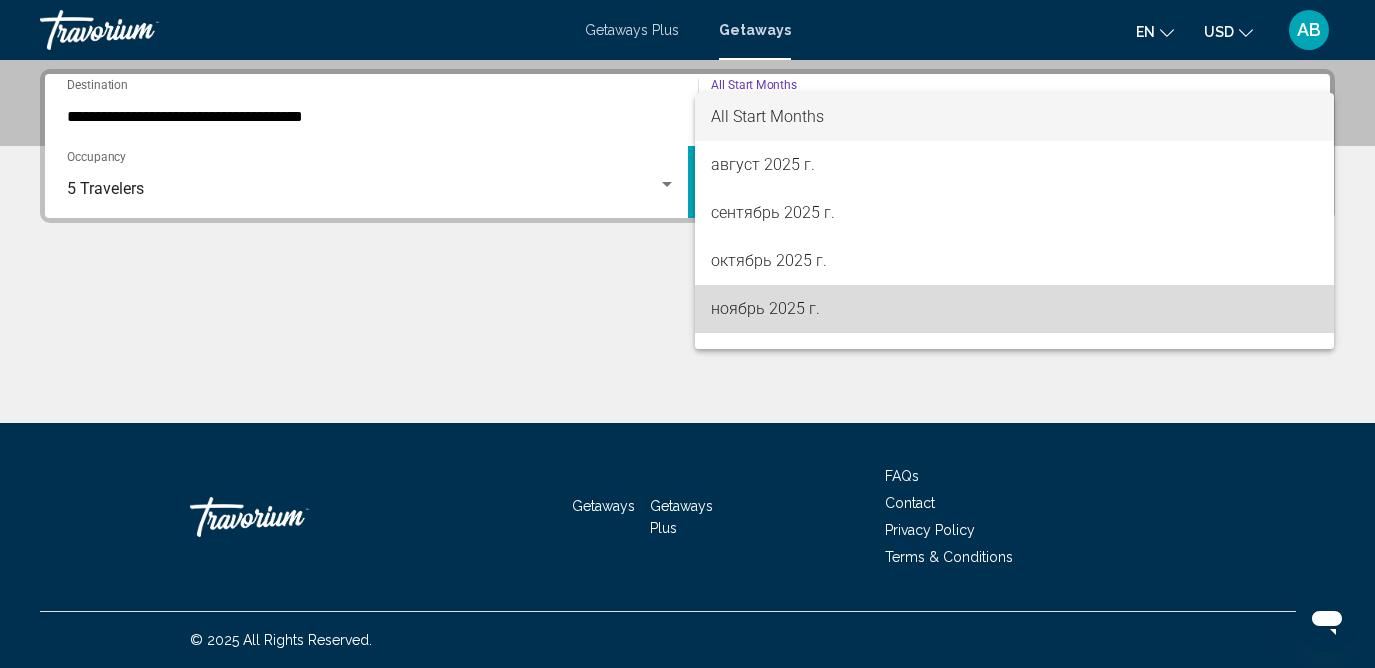 click on "ноябрь 2025 г." at bounding box center (1015, 309) 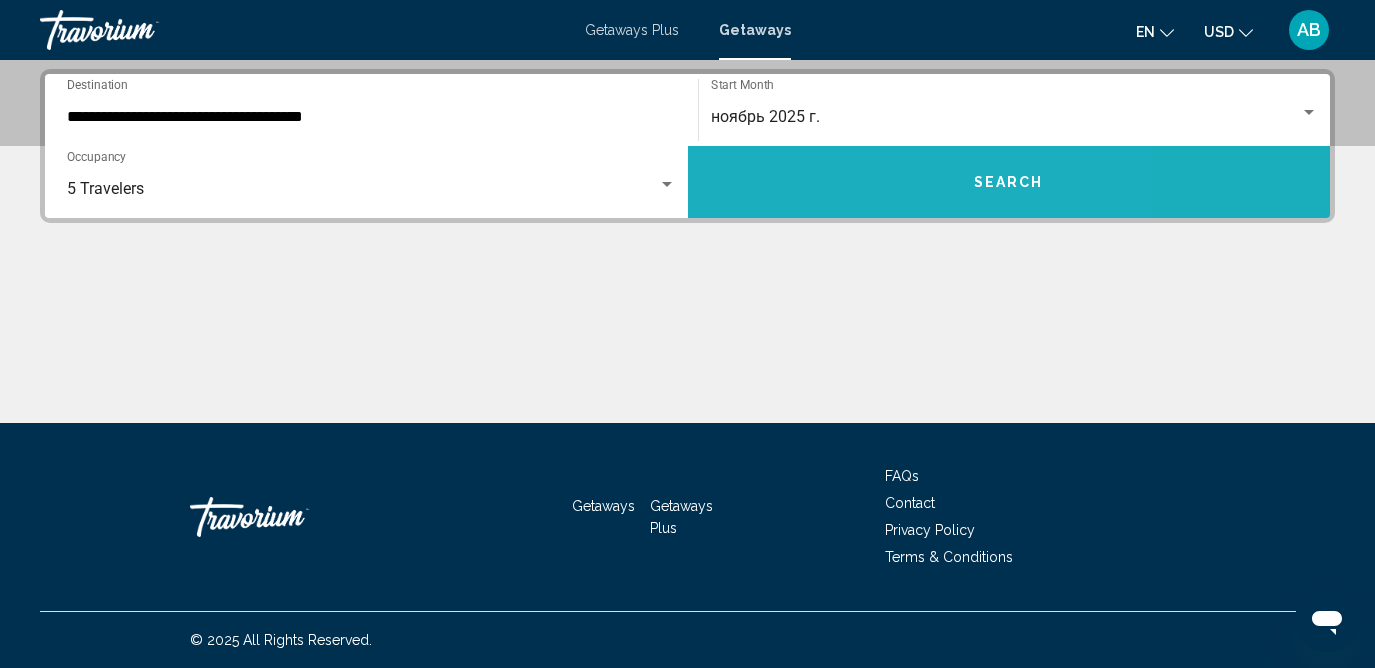 click on "Search" at bounding box center (1009, 182) 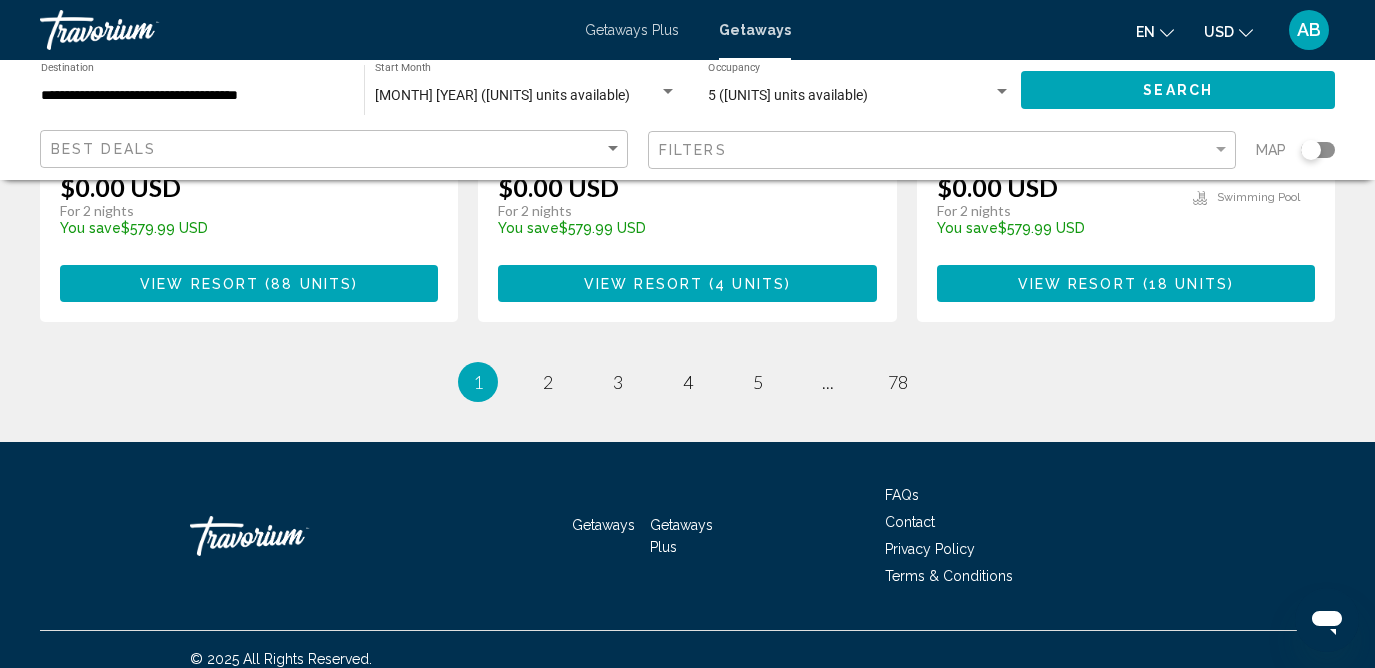 scroll, scrollTop: 2752, scrollLeft: 0, axis: vertical 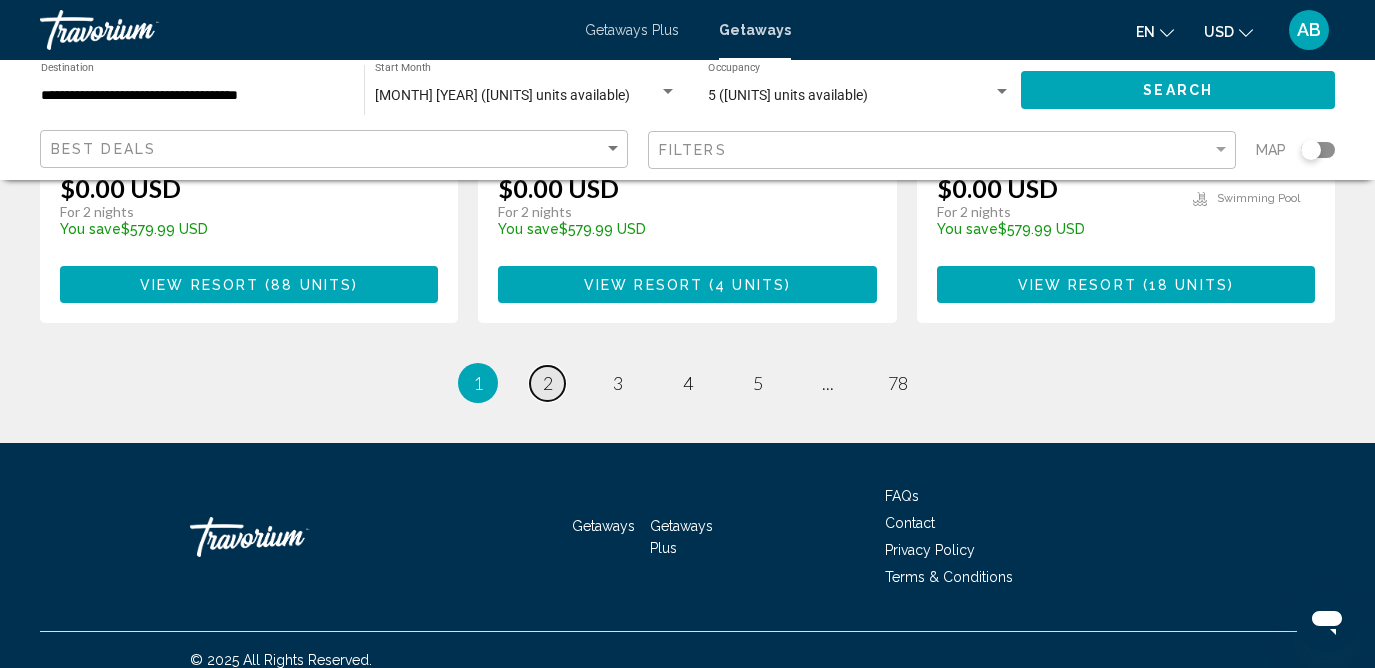 click on "2" at bounding box center [548, 383] 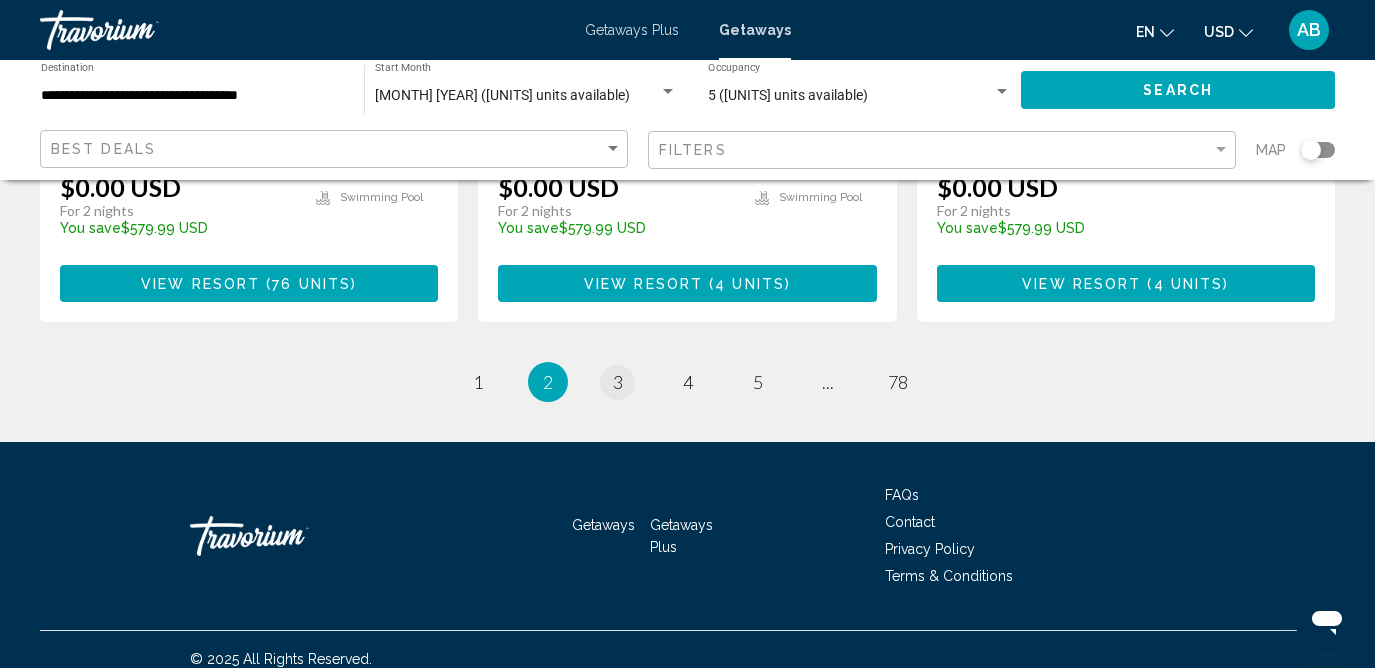scroll, scrollTop: 2783, scrollLeft: 0, axis: vertical 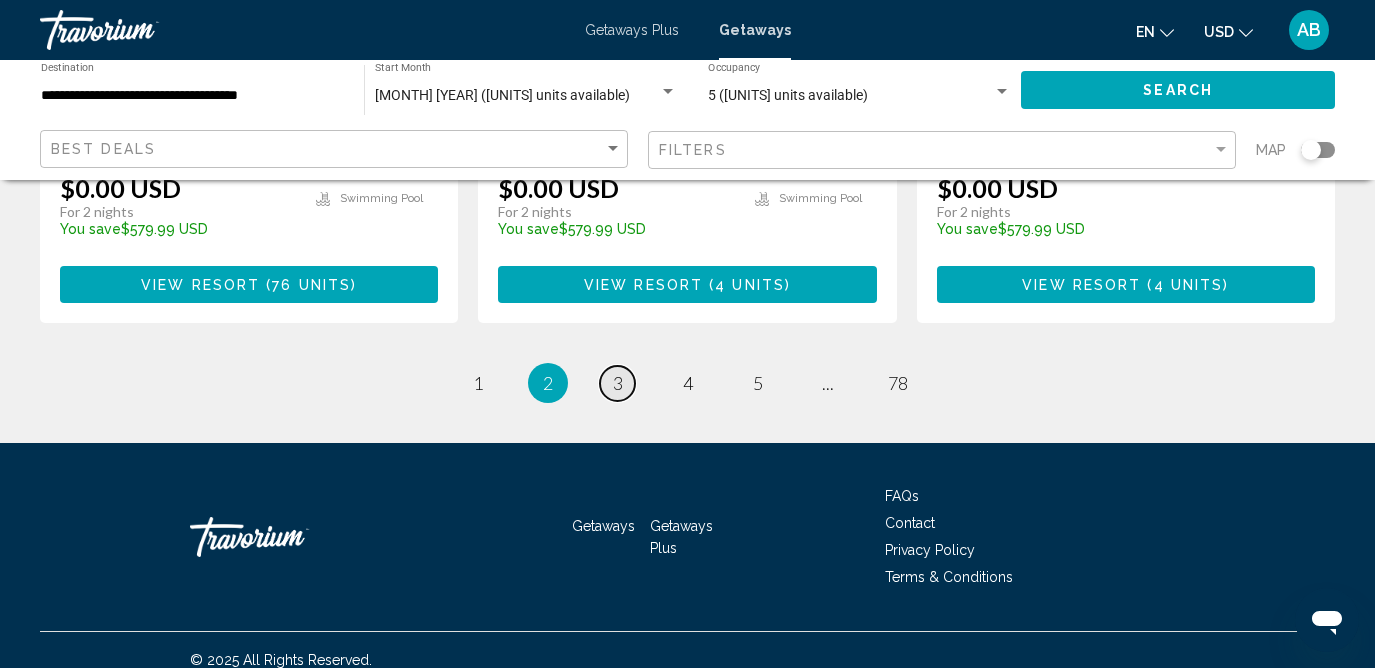 click on "3" at bounding box center [618, 383] 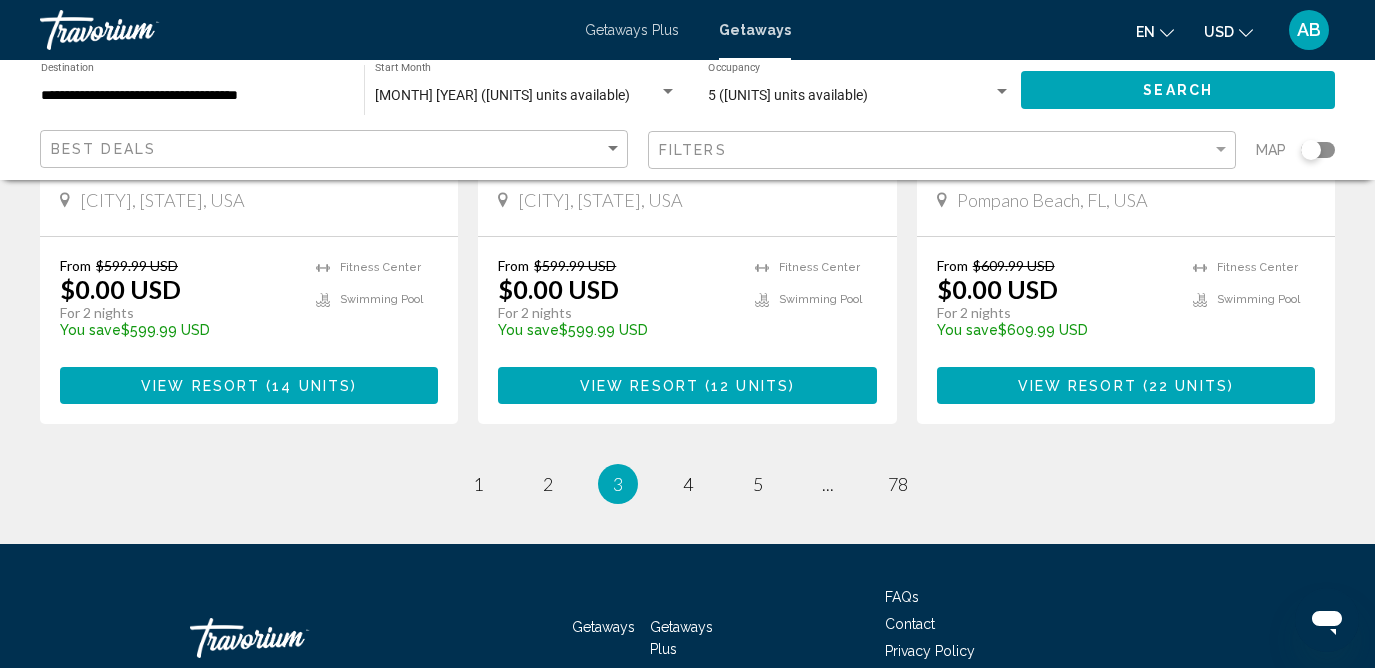 scroll, scrollTop: 2595, scrollLeft: 0, axis: vertical 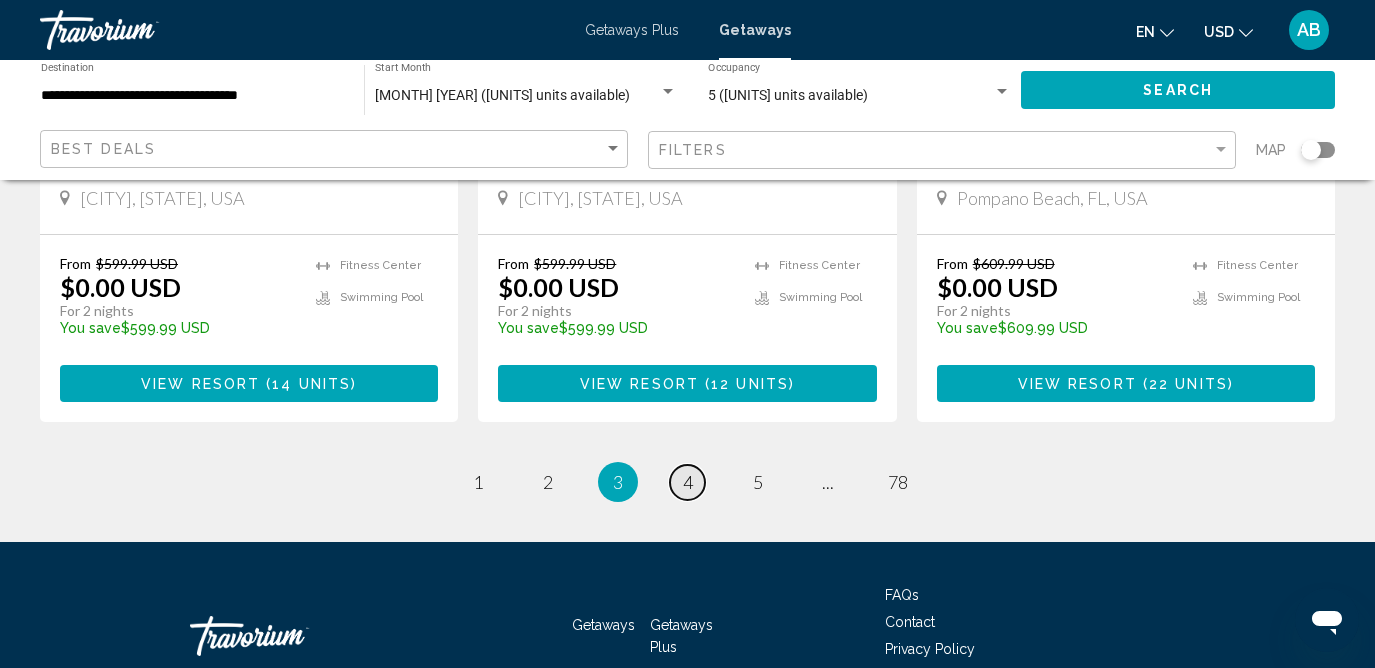 click on "4" at bounding box center [688, 482] 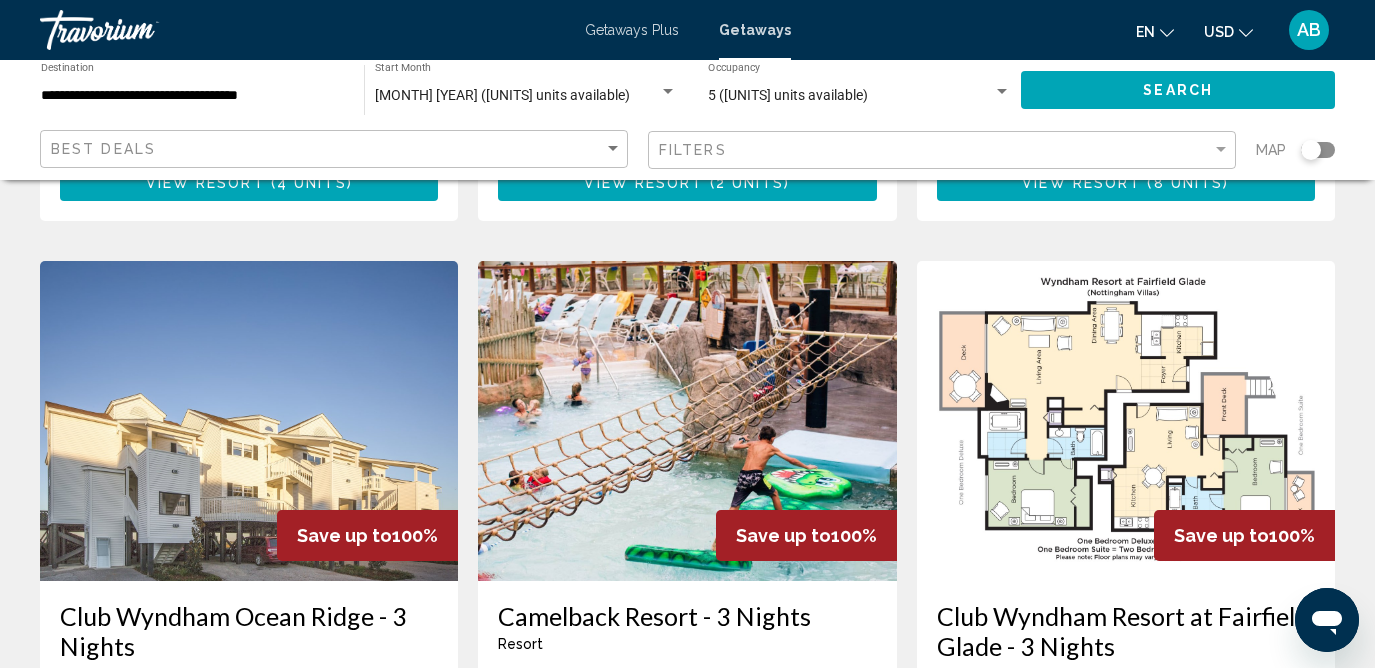 scroll, scrollTop: 714, scrollLeft: 0, axis: vertical 